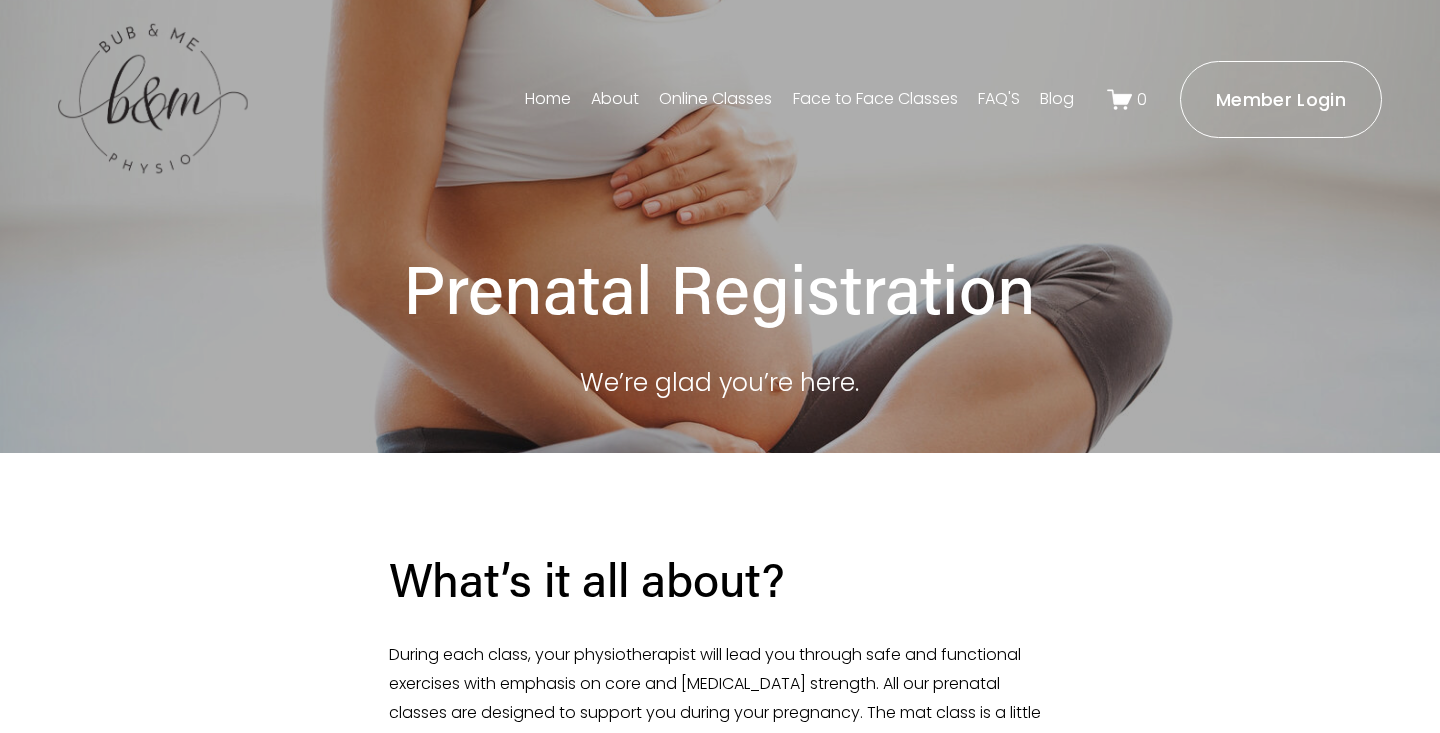 scroll, scrollTop: 230, scrollLeft: 0, axis: vertical 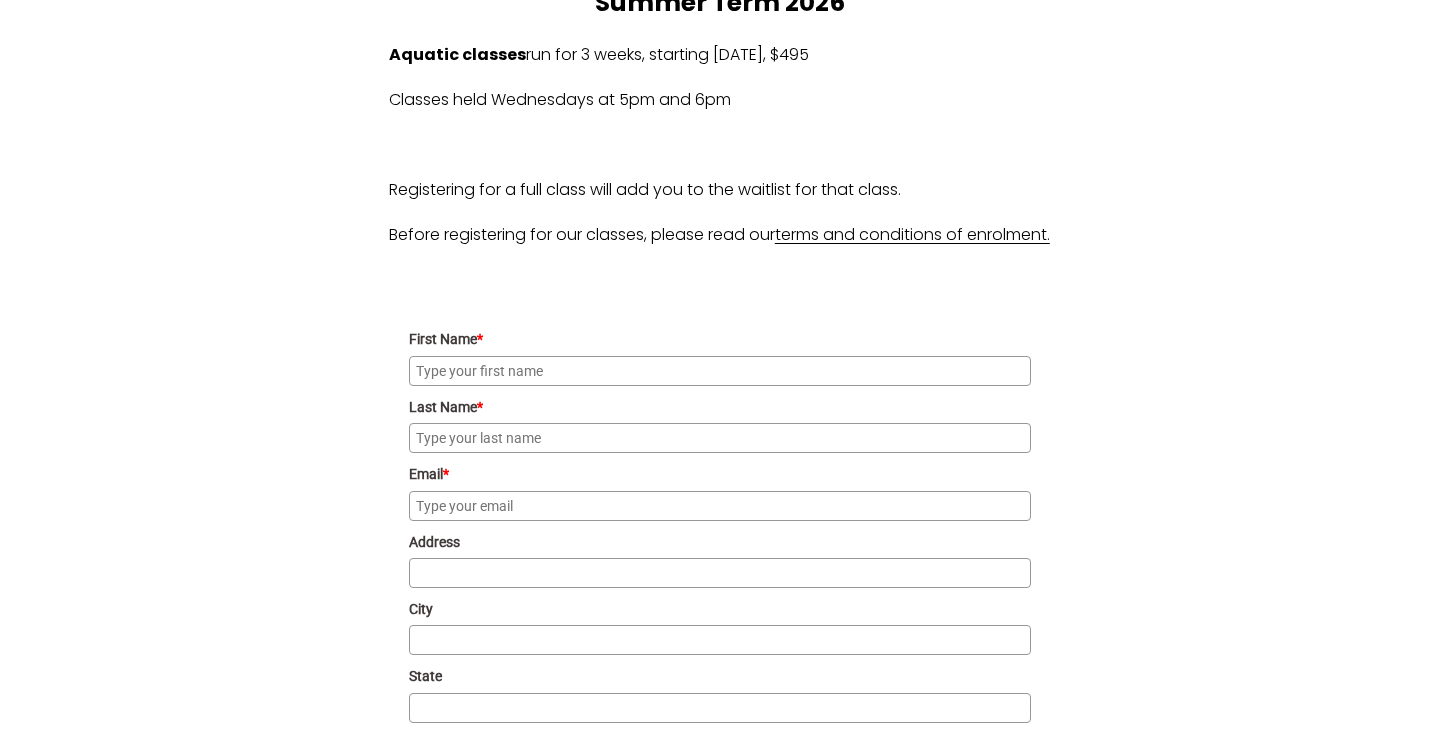 click on "First Name *" 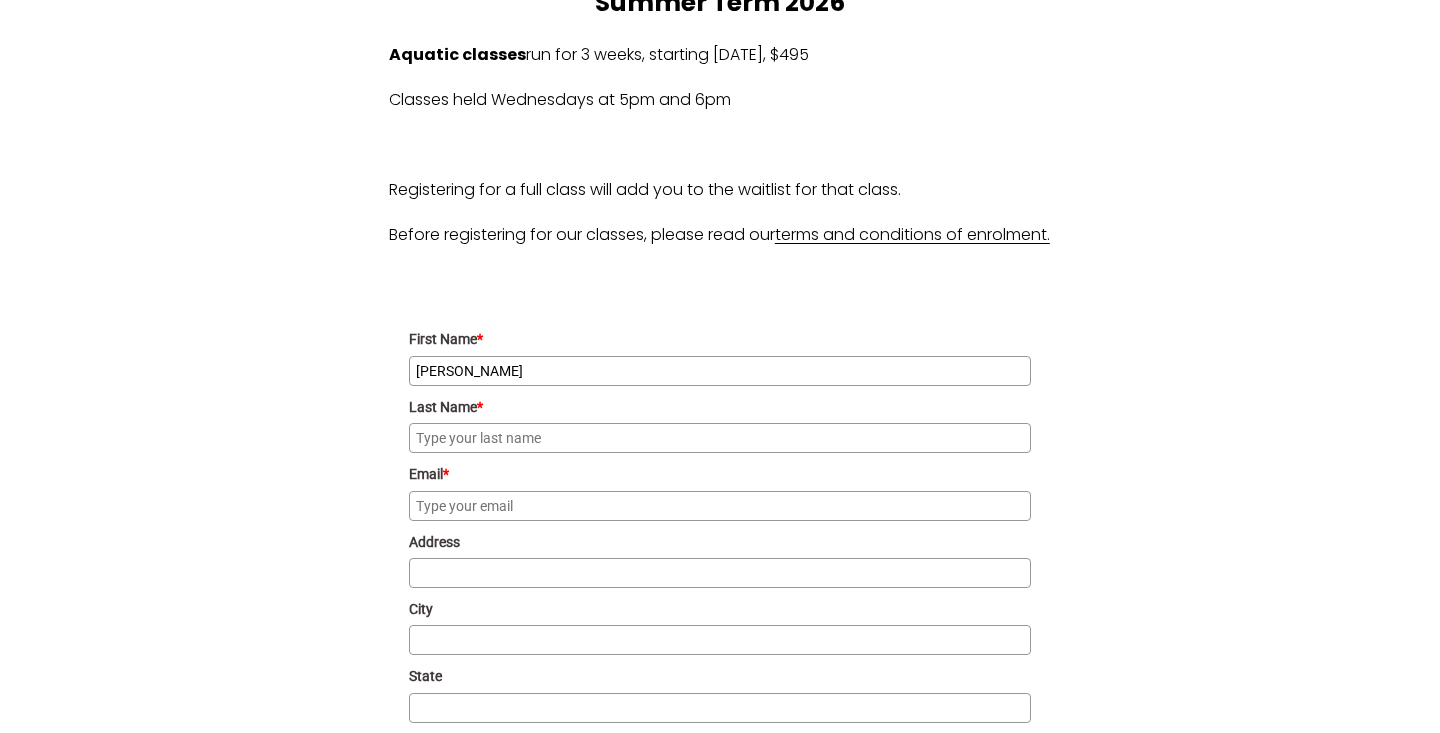 type on "[PERSON_NAME]" 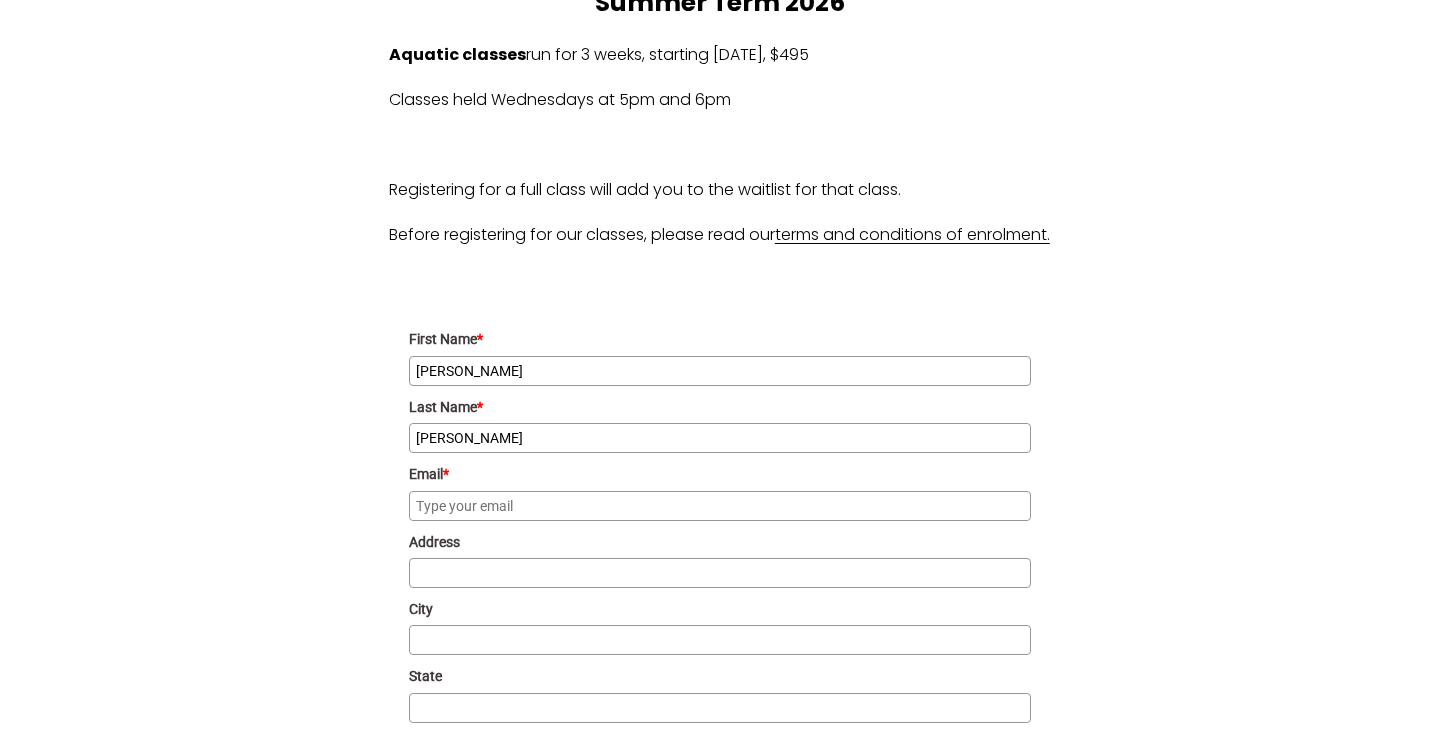 type on "[PERSON_NAME]" 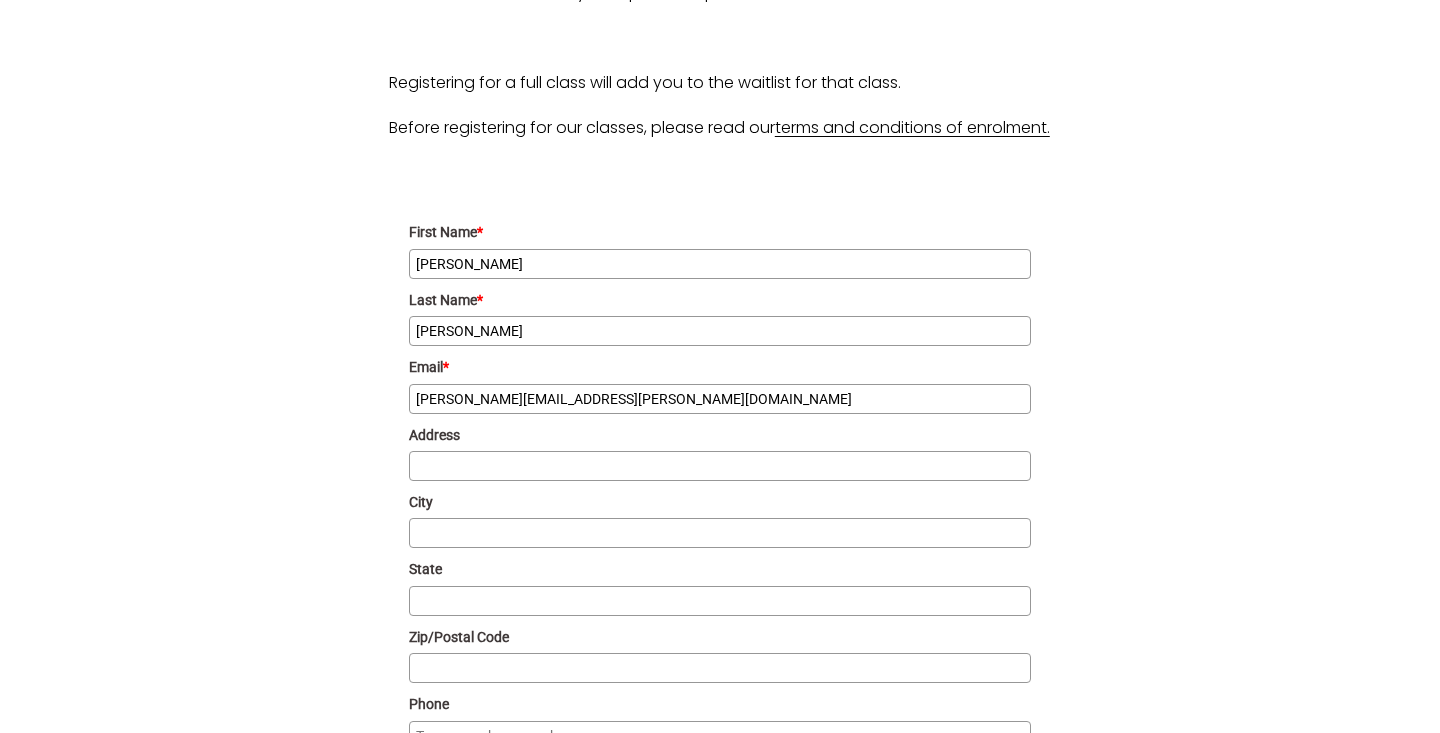 scroll, scrollTop: 1911, scrollLeft: 0, axis: vertical 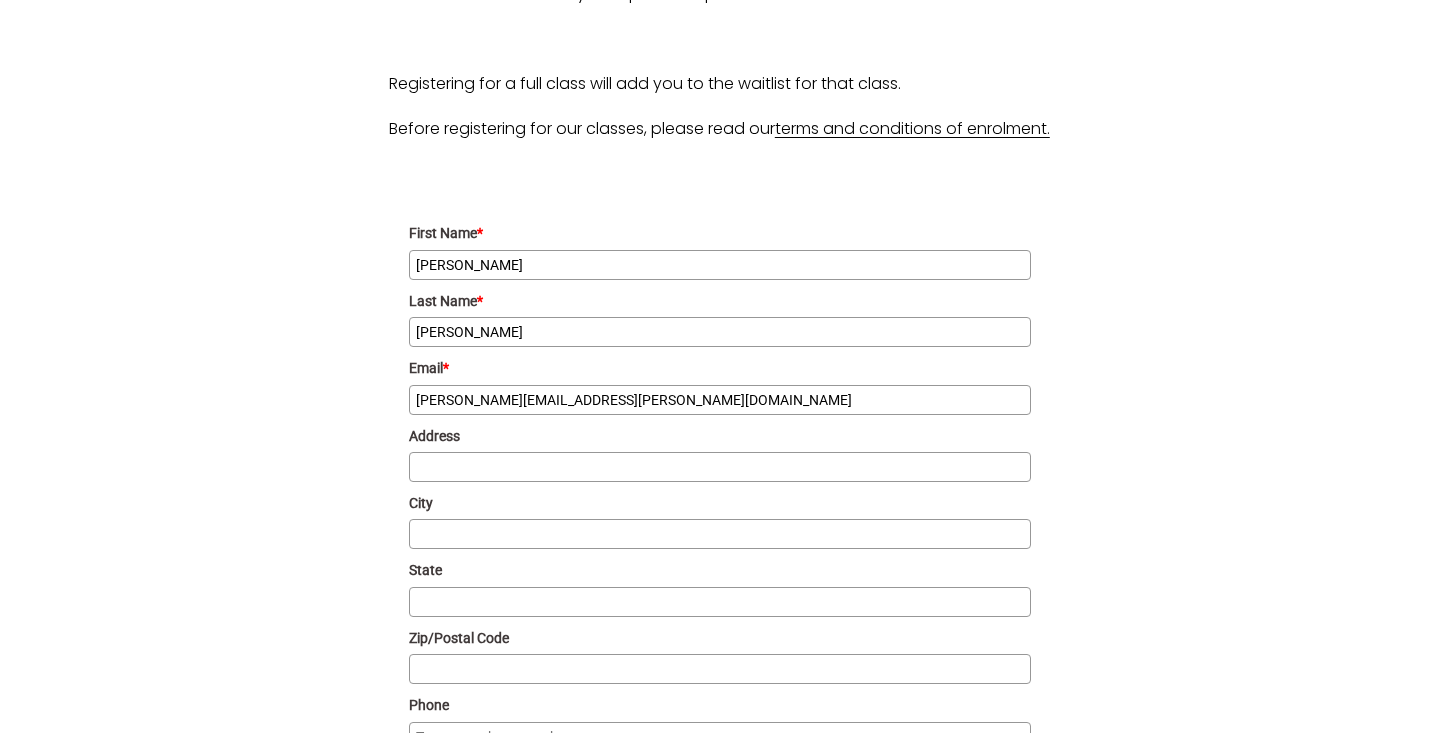 type on "[PERSON_NAME][EMAIL_ADDRESS][PERSON_NAME][DOMAIN_NAME]" 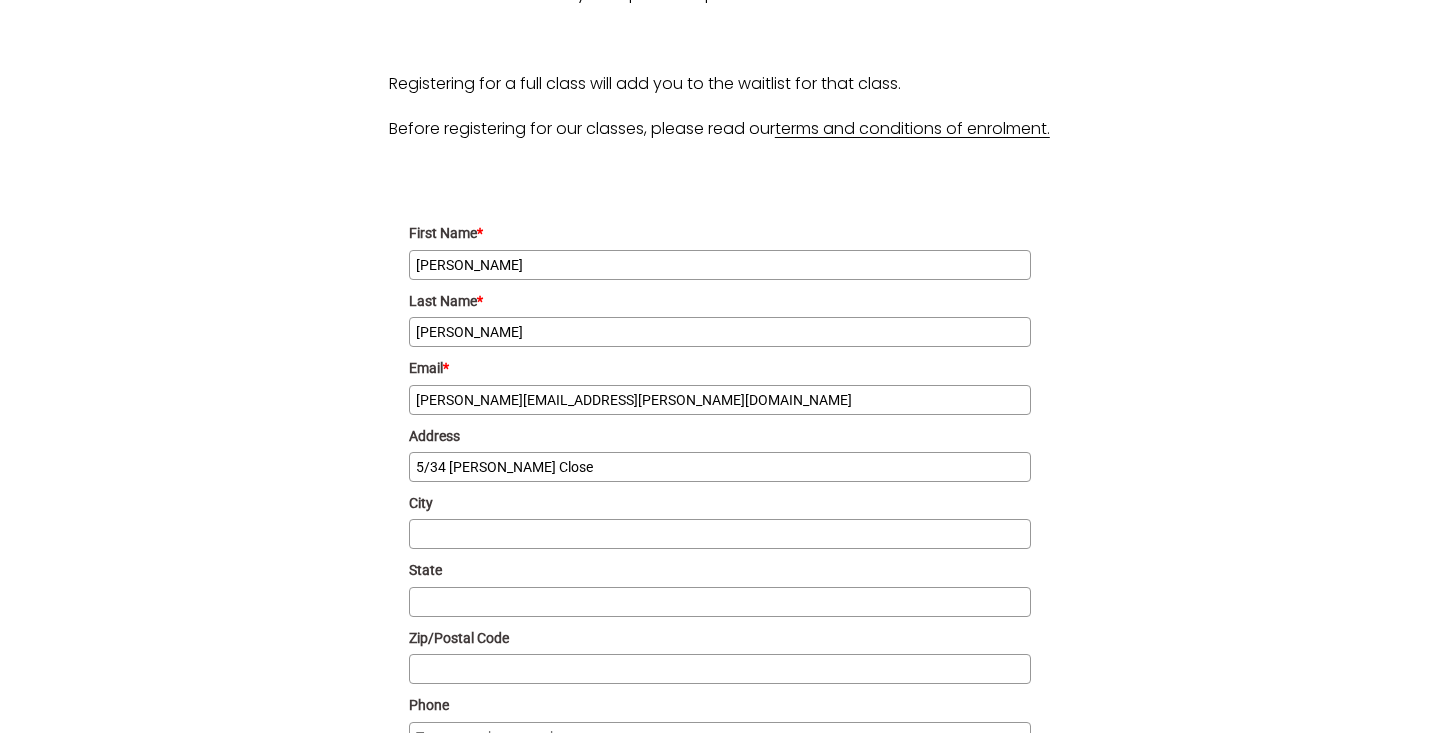 type on "5/34 [PERSON_NAME] Close" 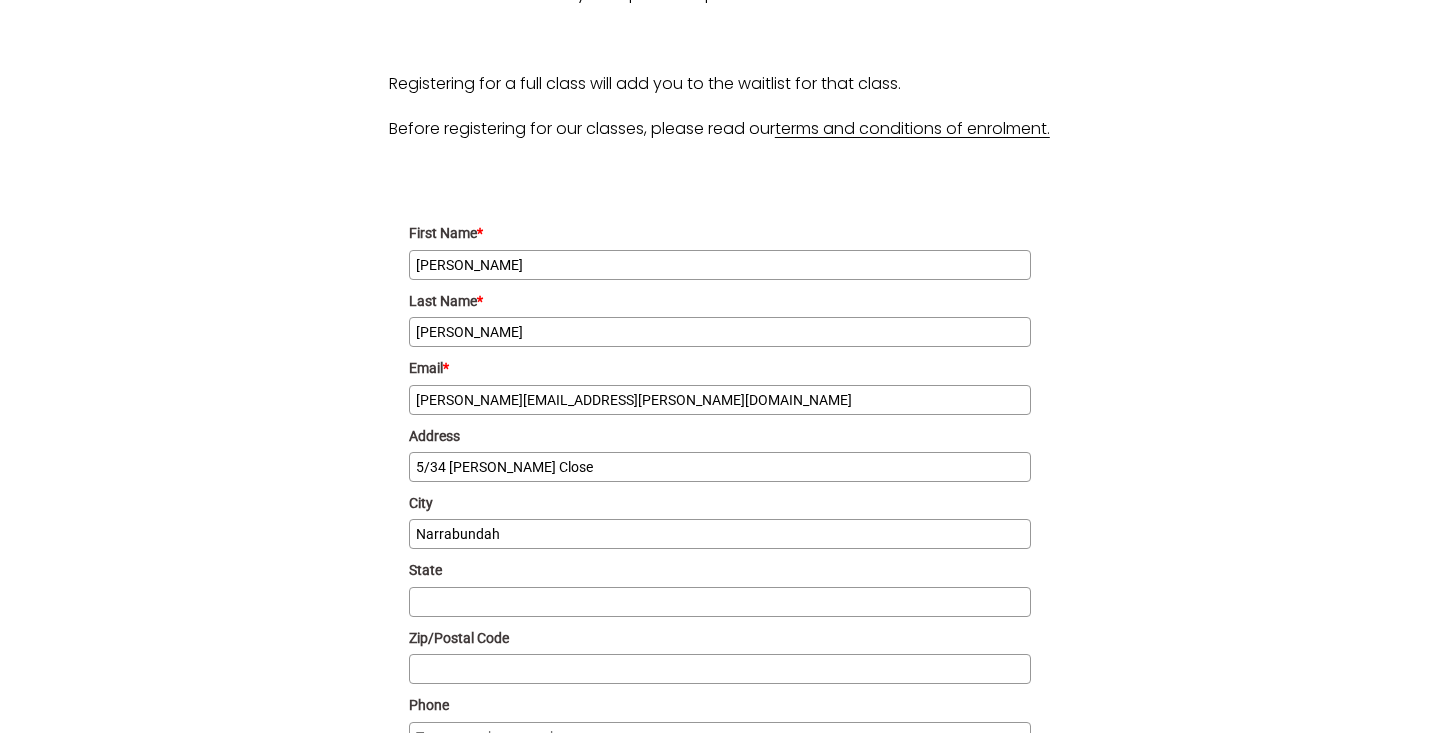 type on "Narrabundah" 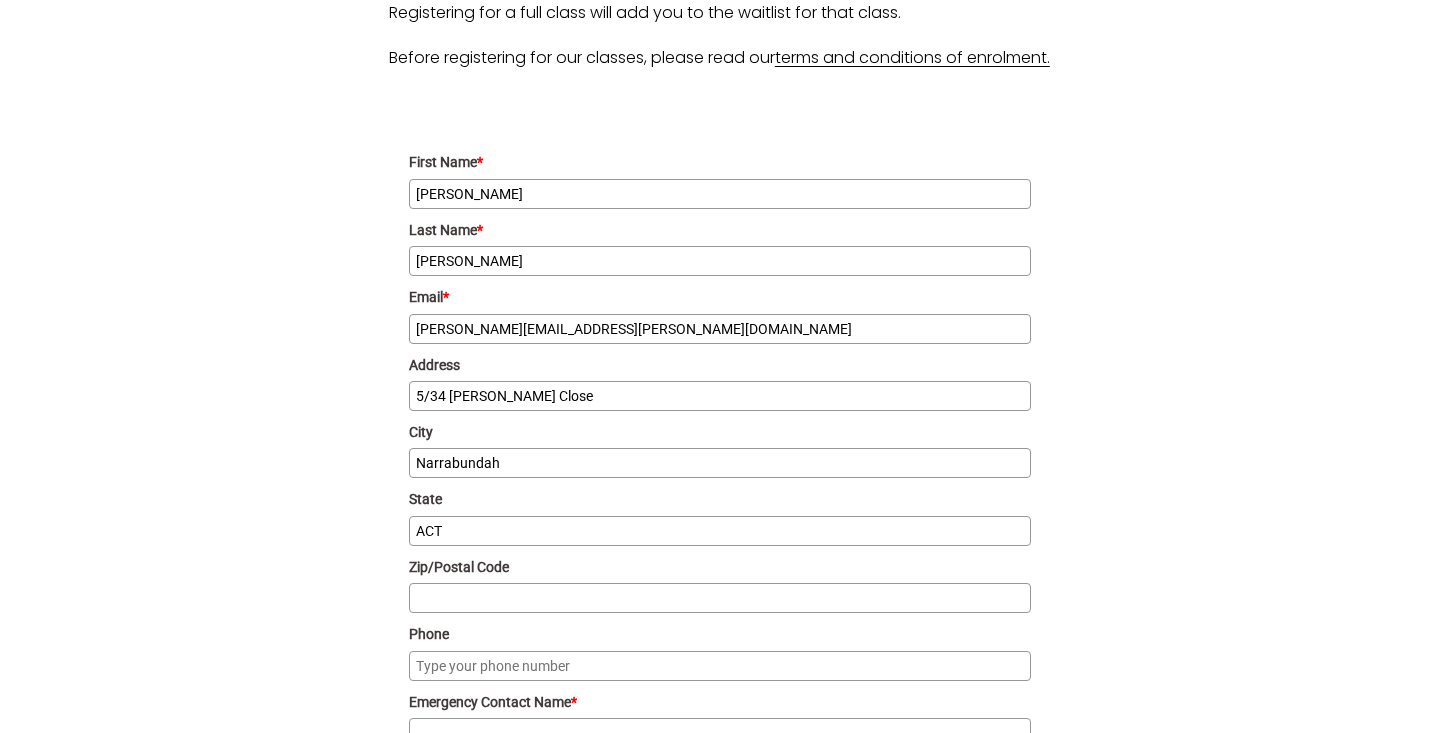 scroll, scrollTop: 2007, scrollLeft: 0, axis: vertical 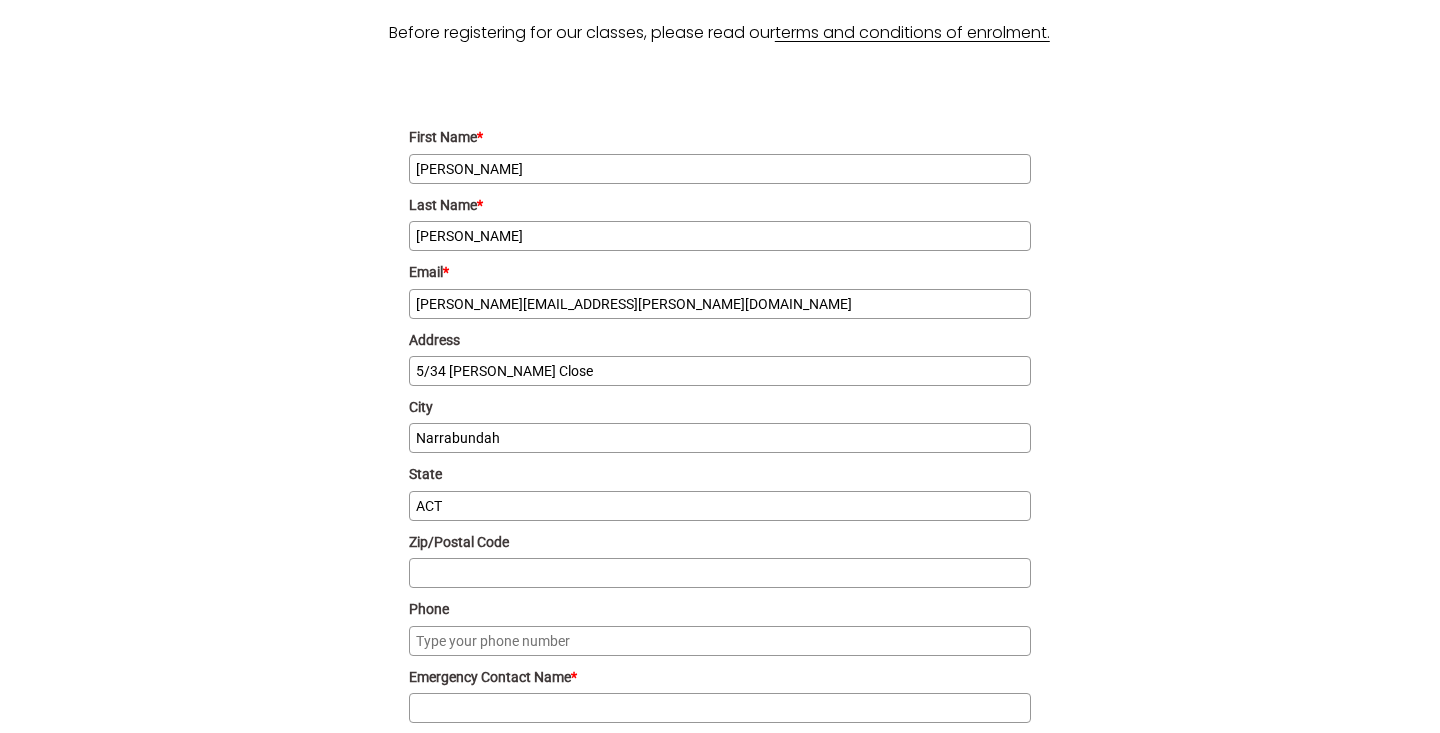type on "ACT" 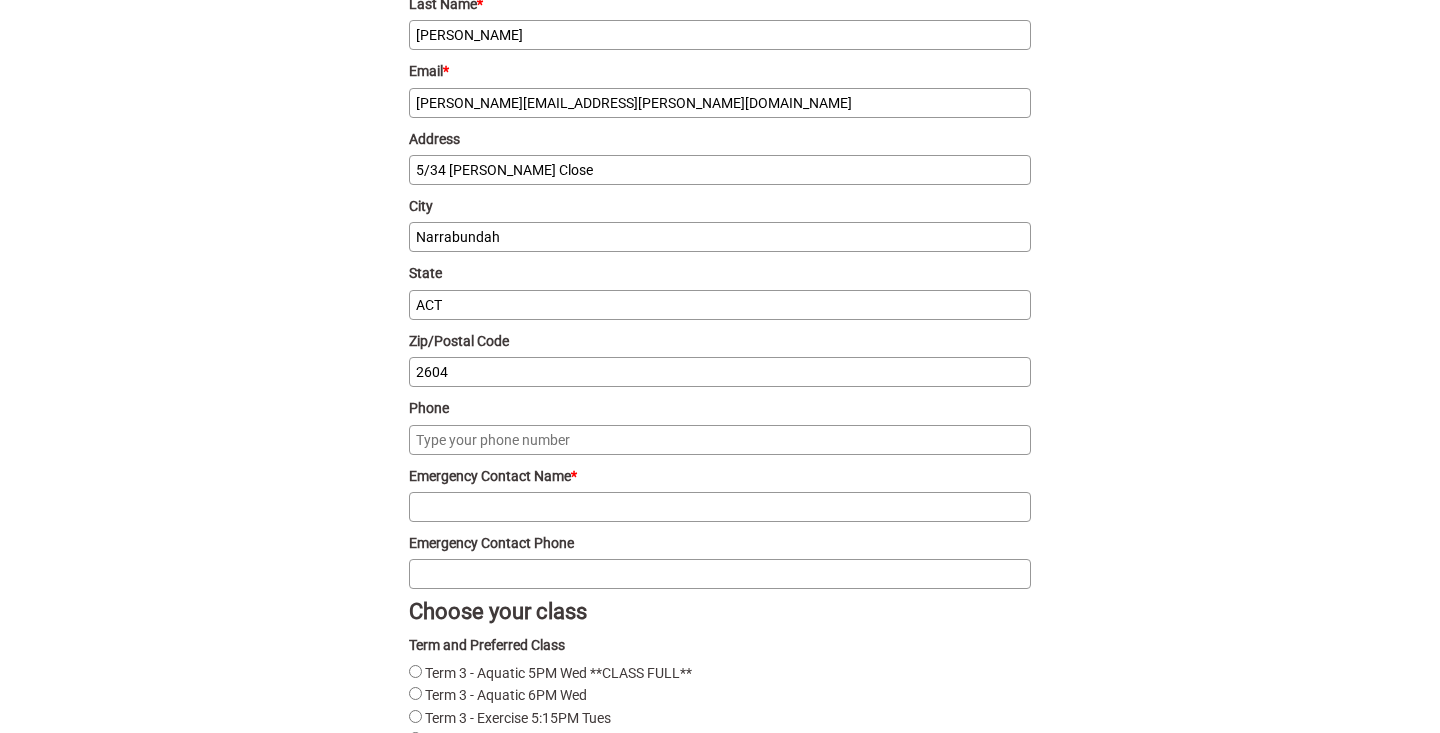 scroll, scrollTop: 2209, scrollLeft: 0, axis: vertical 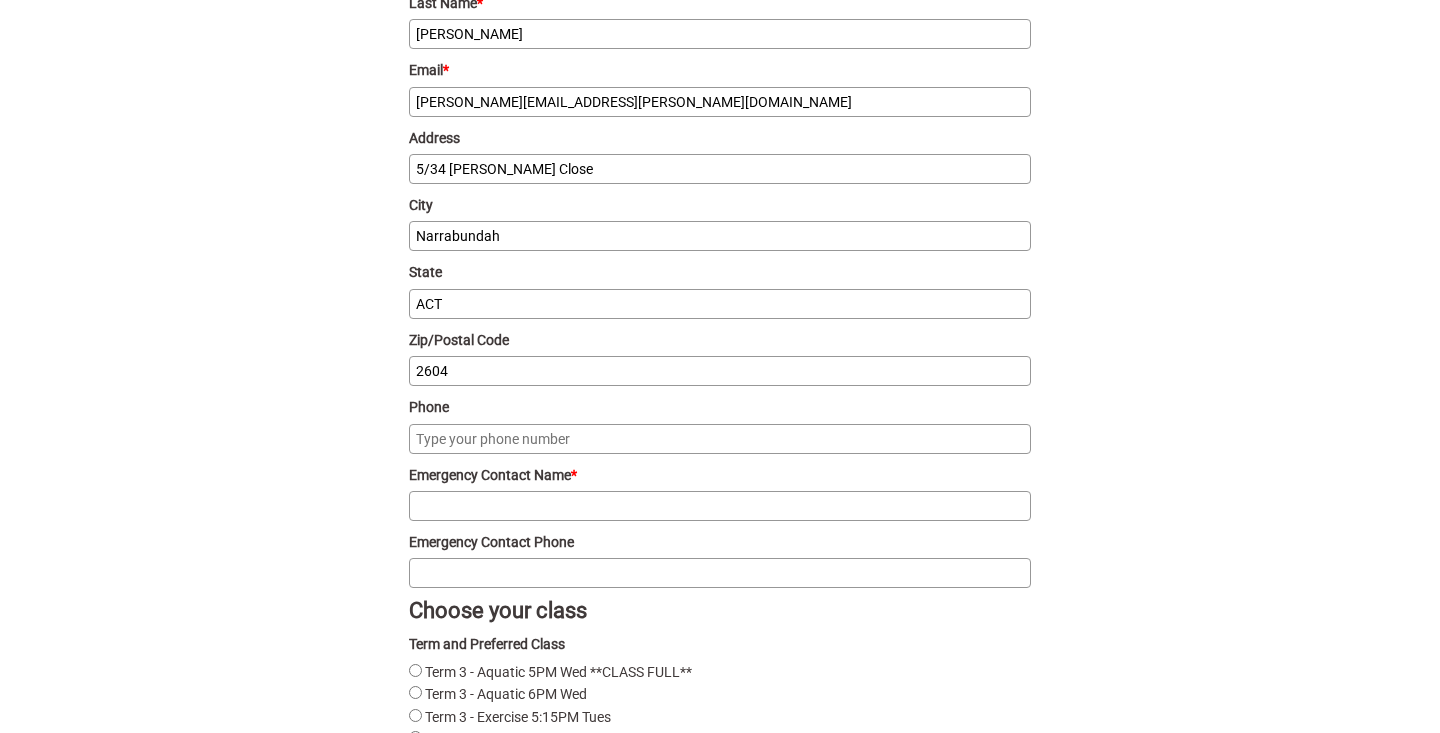 type on "2604" 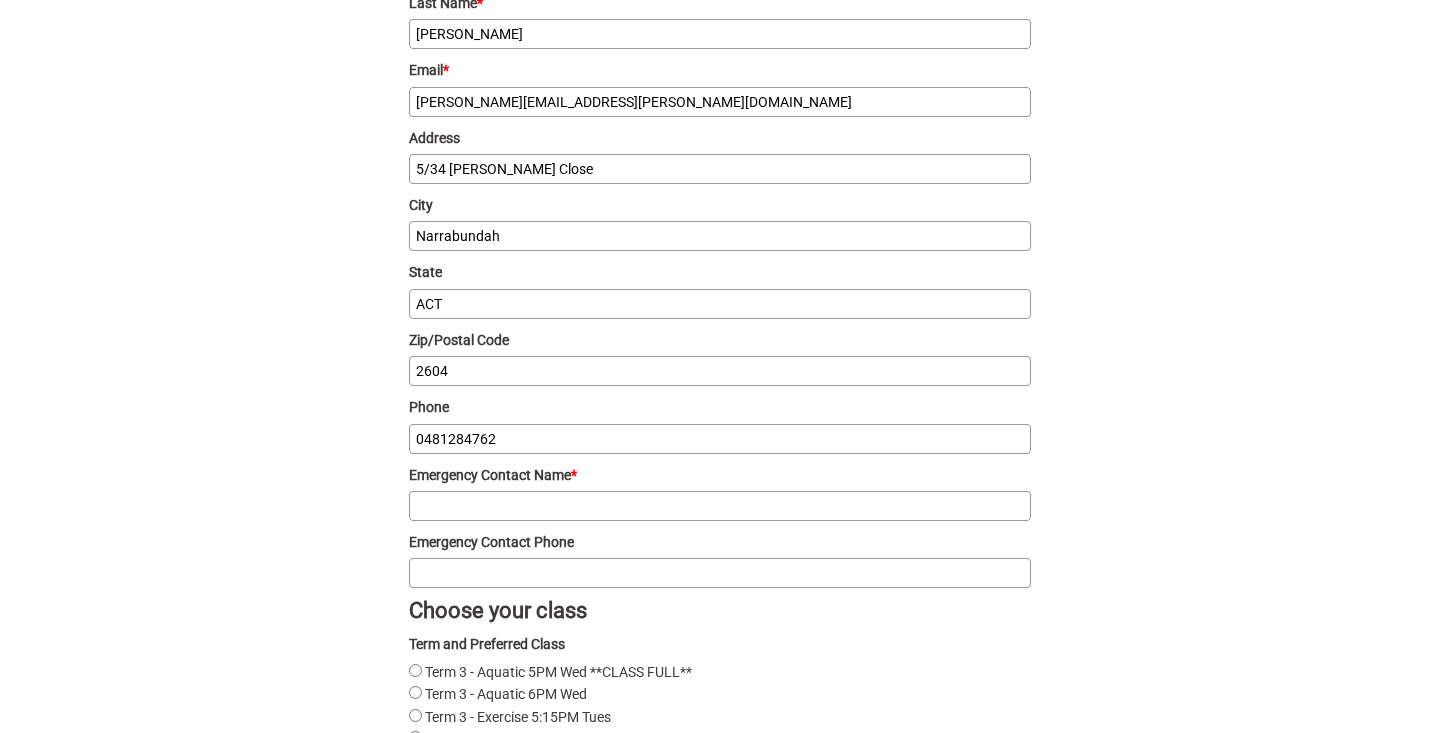 type on "0481284762" 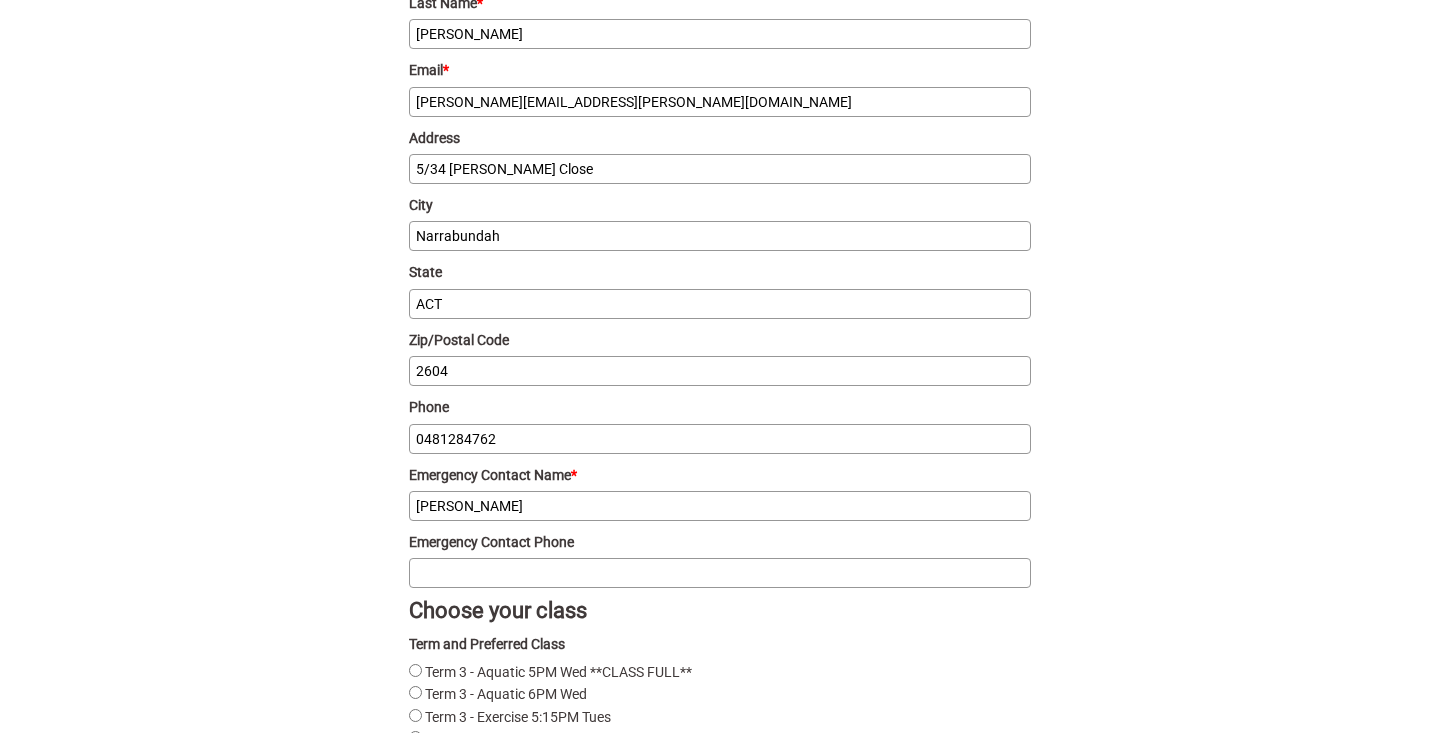 type on "[PERSON_NAME]" 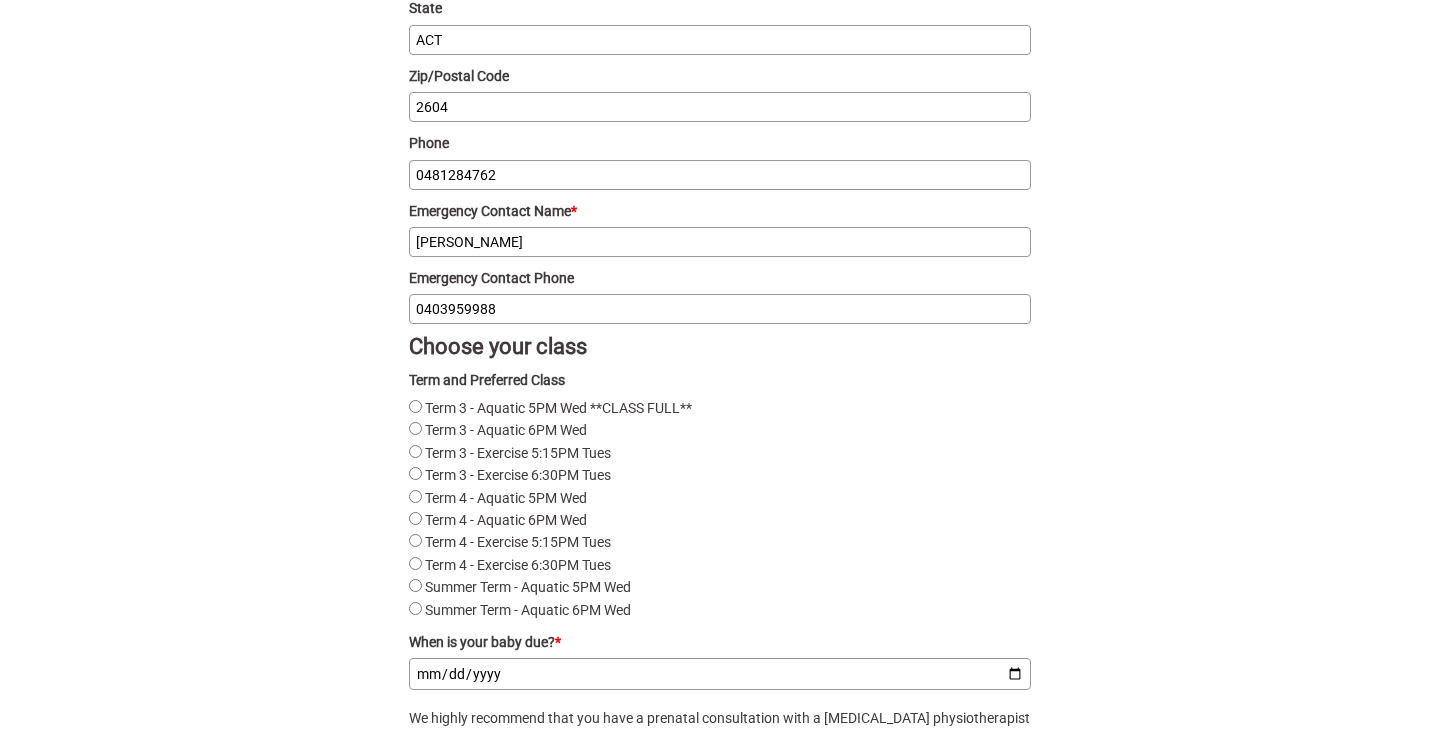 scroll, scrollTop: 2484, scrollLeft: 0, axis: vertical 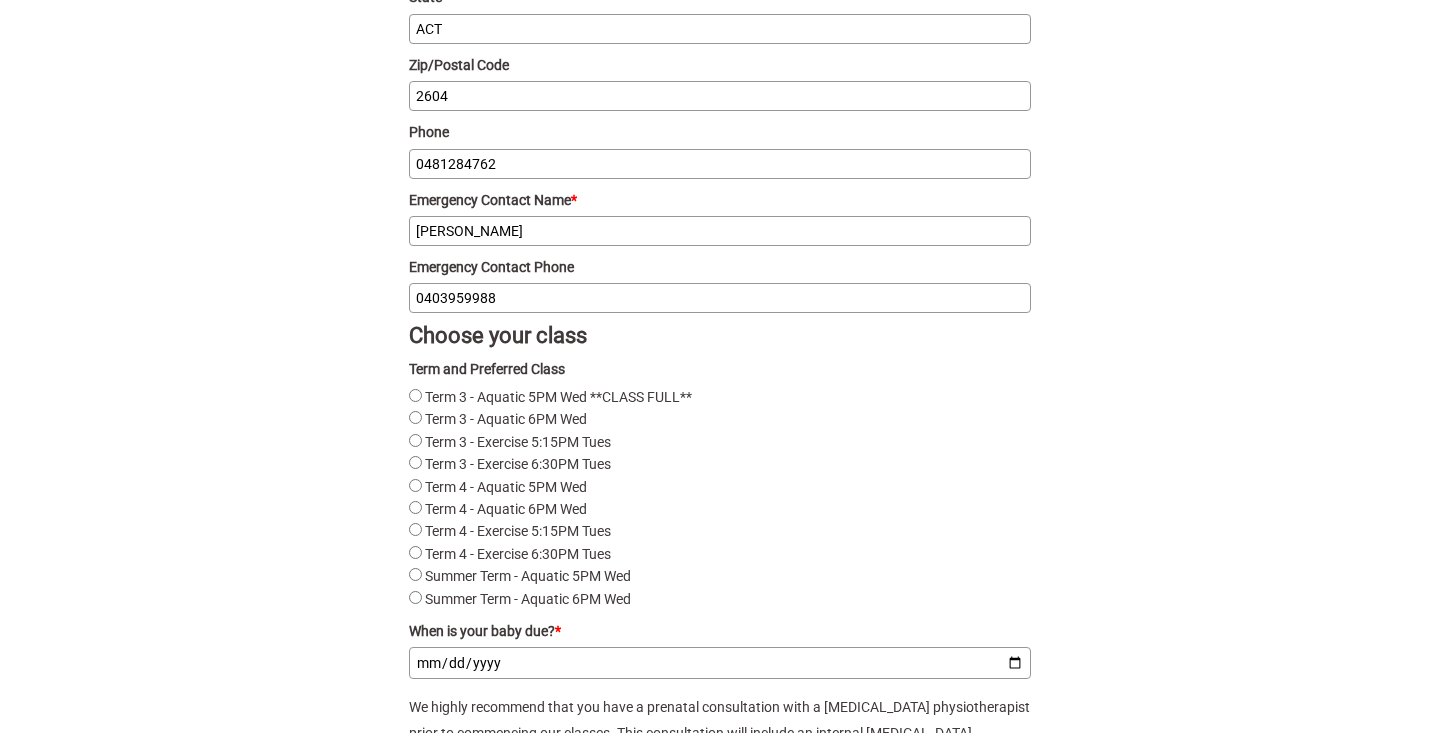 type on "0403959988" 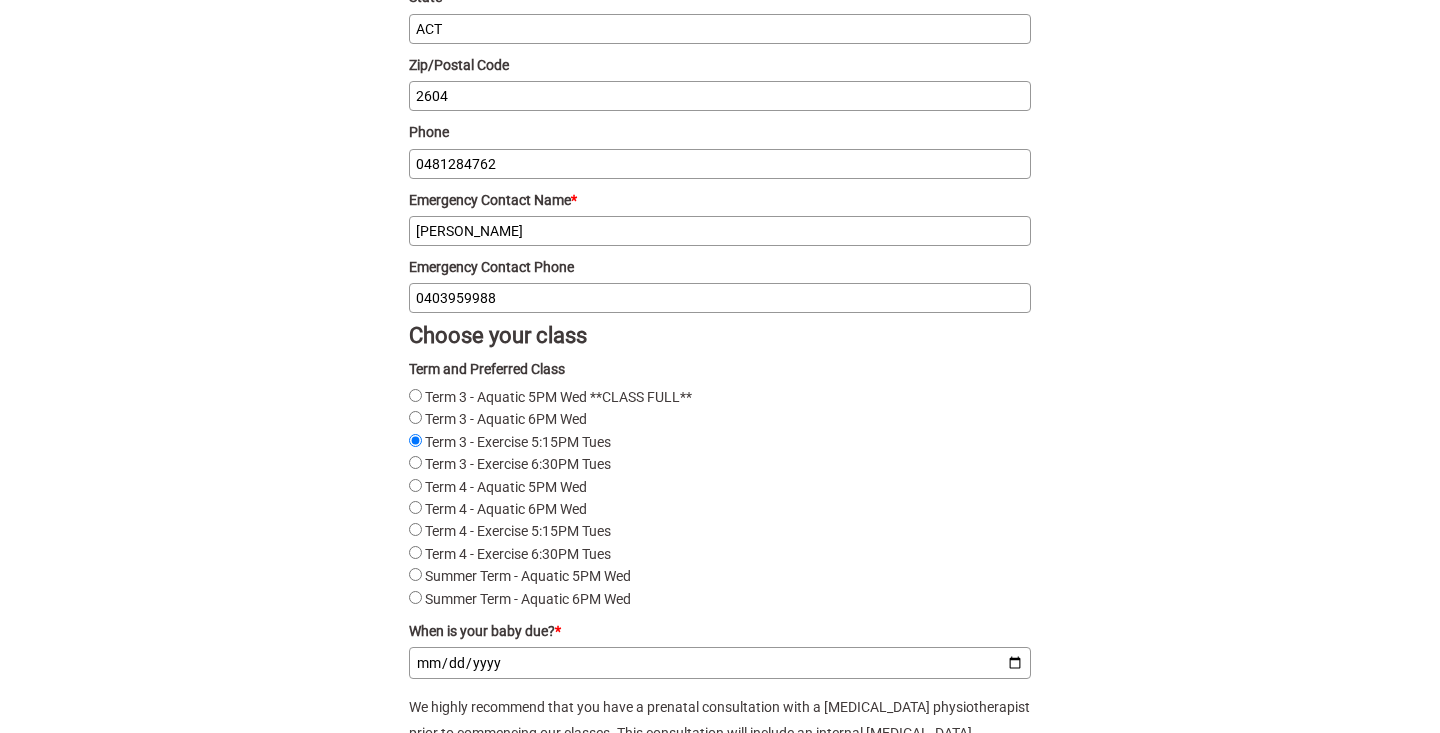 click on "Term 4 - Exercise 5:15PM Tues" 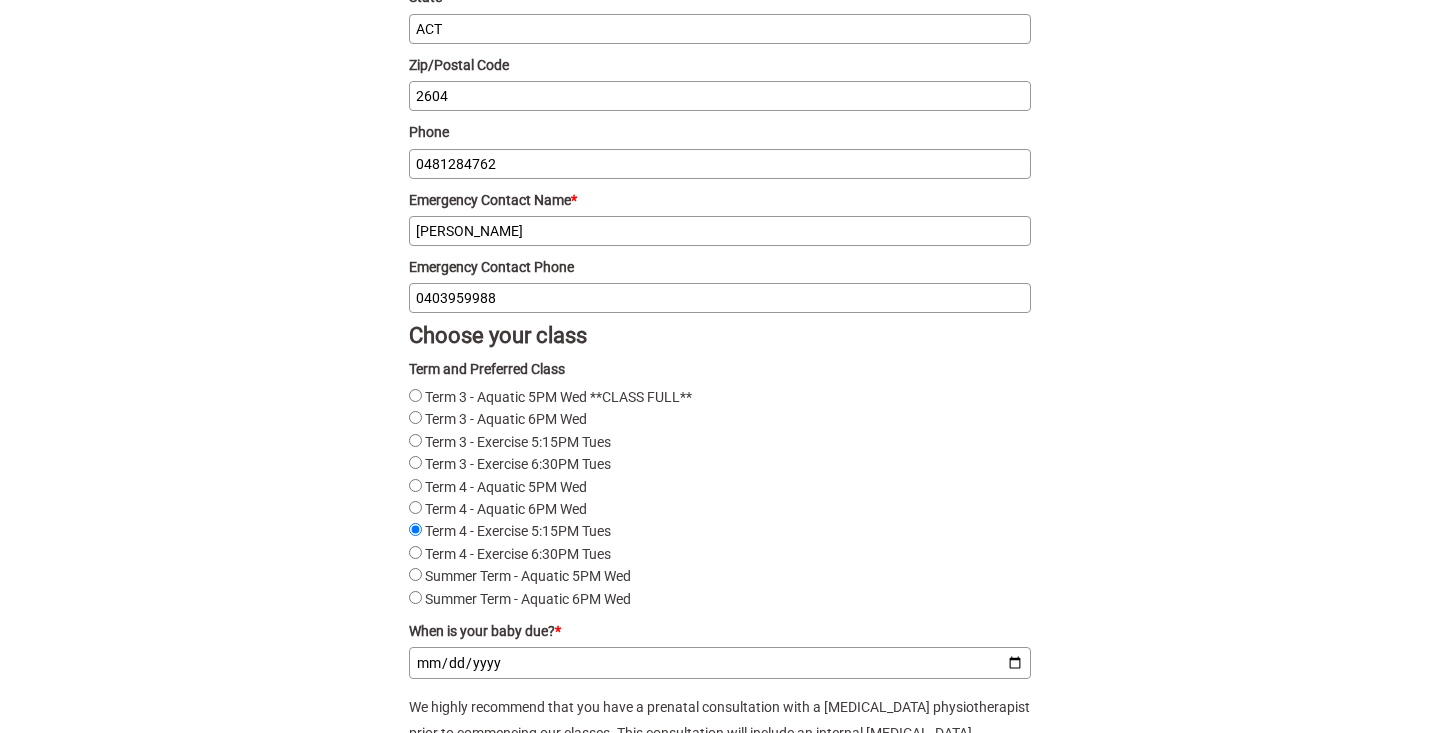 click on "Term 3 - Exercise 5:15PM Tues" 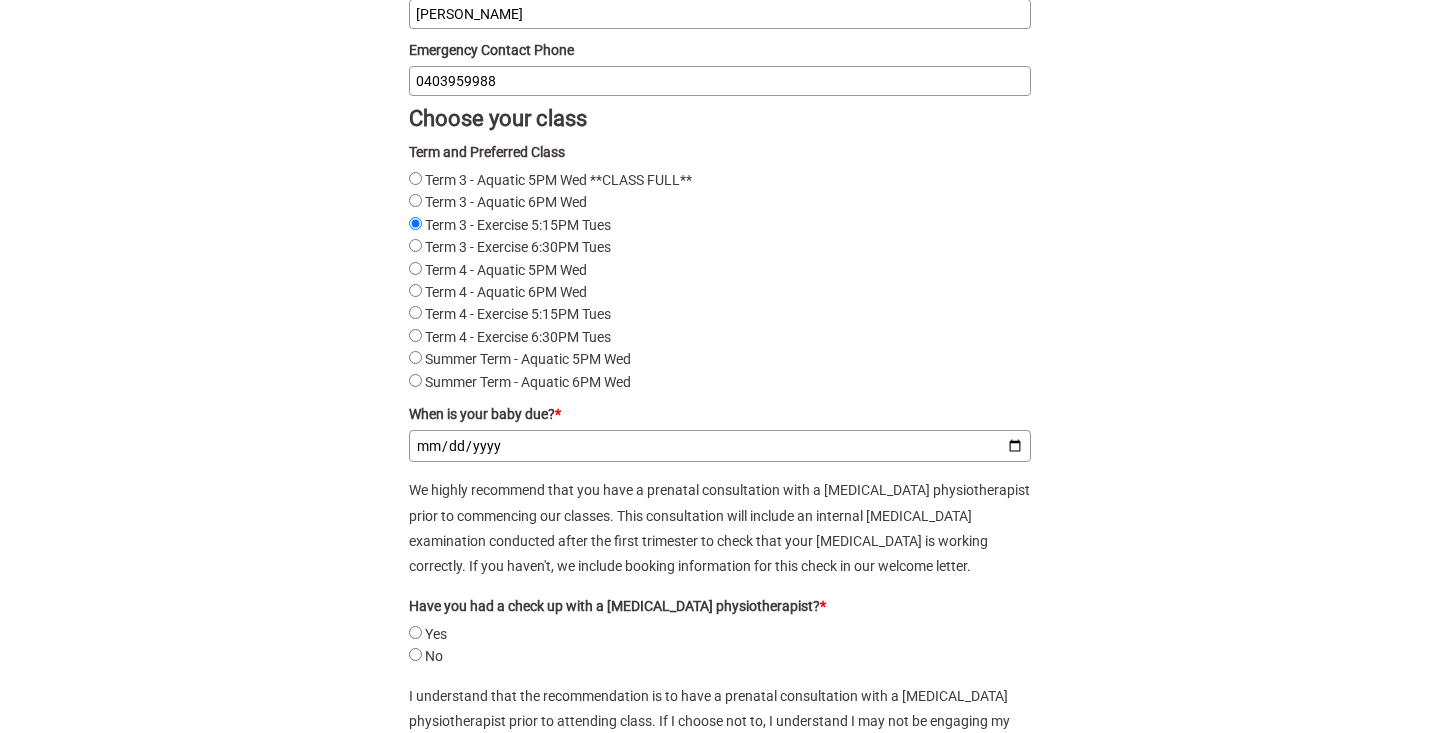 scroll, scrollTop: 2745, scrollLeft: 0, axis: vertical 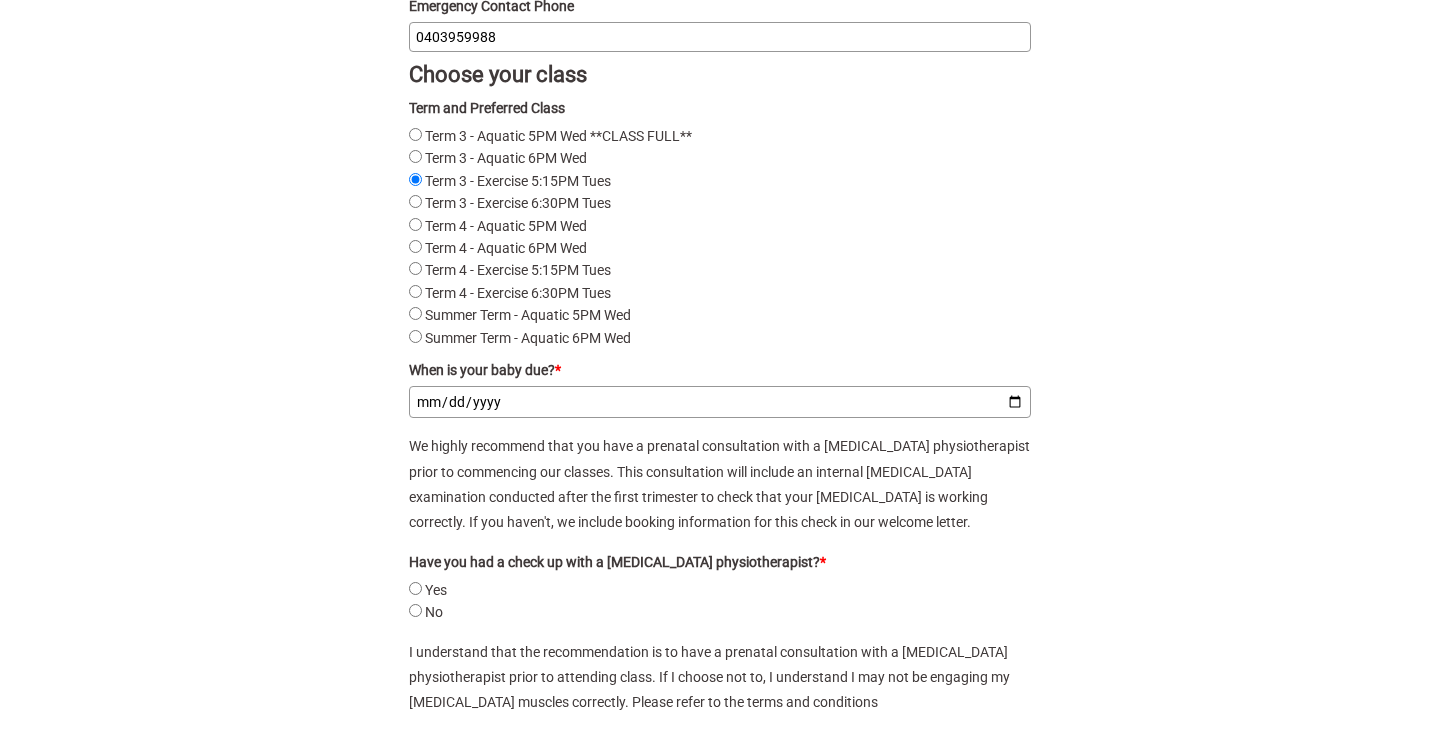 click on "When is your baby due? *" 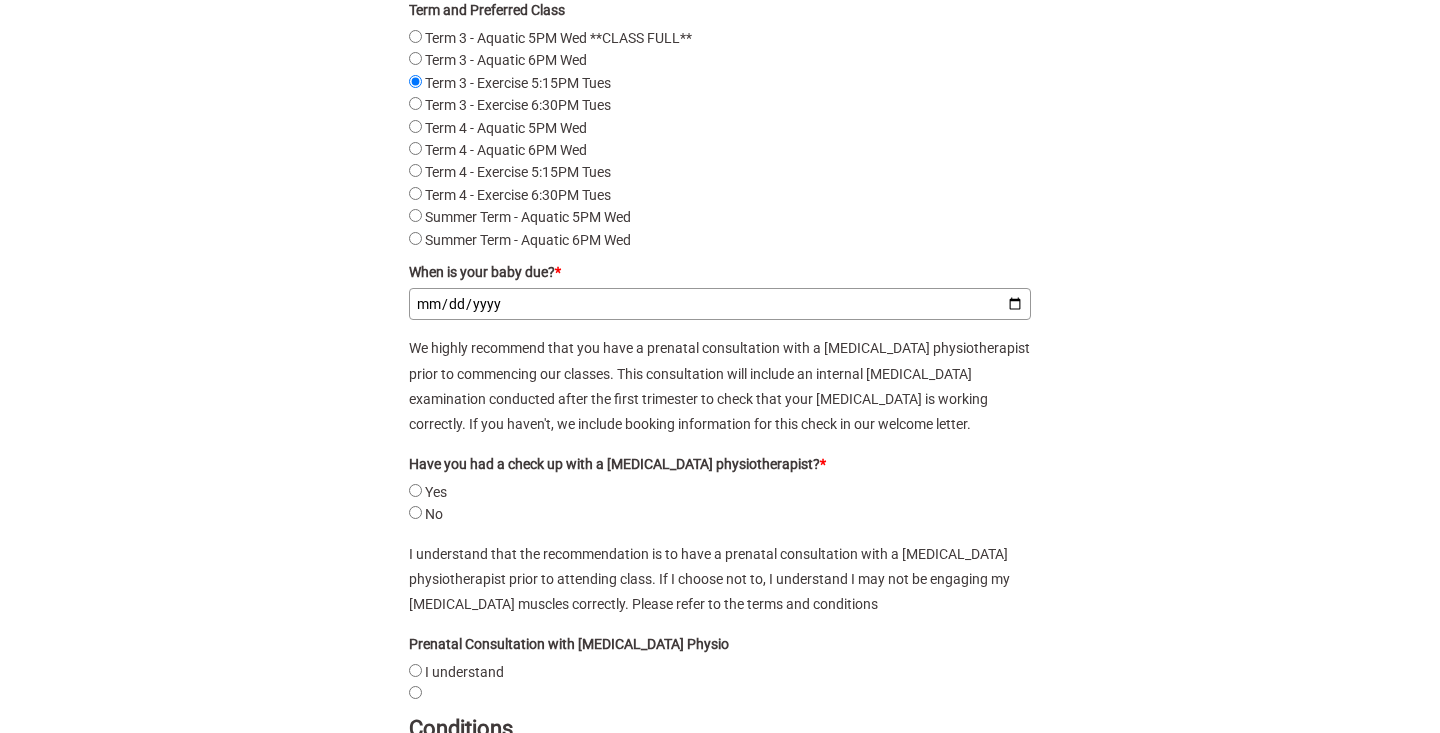 scroll, scrollTop: 2845, scrollLeft: 0, axis: vertical 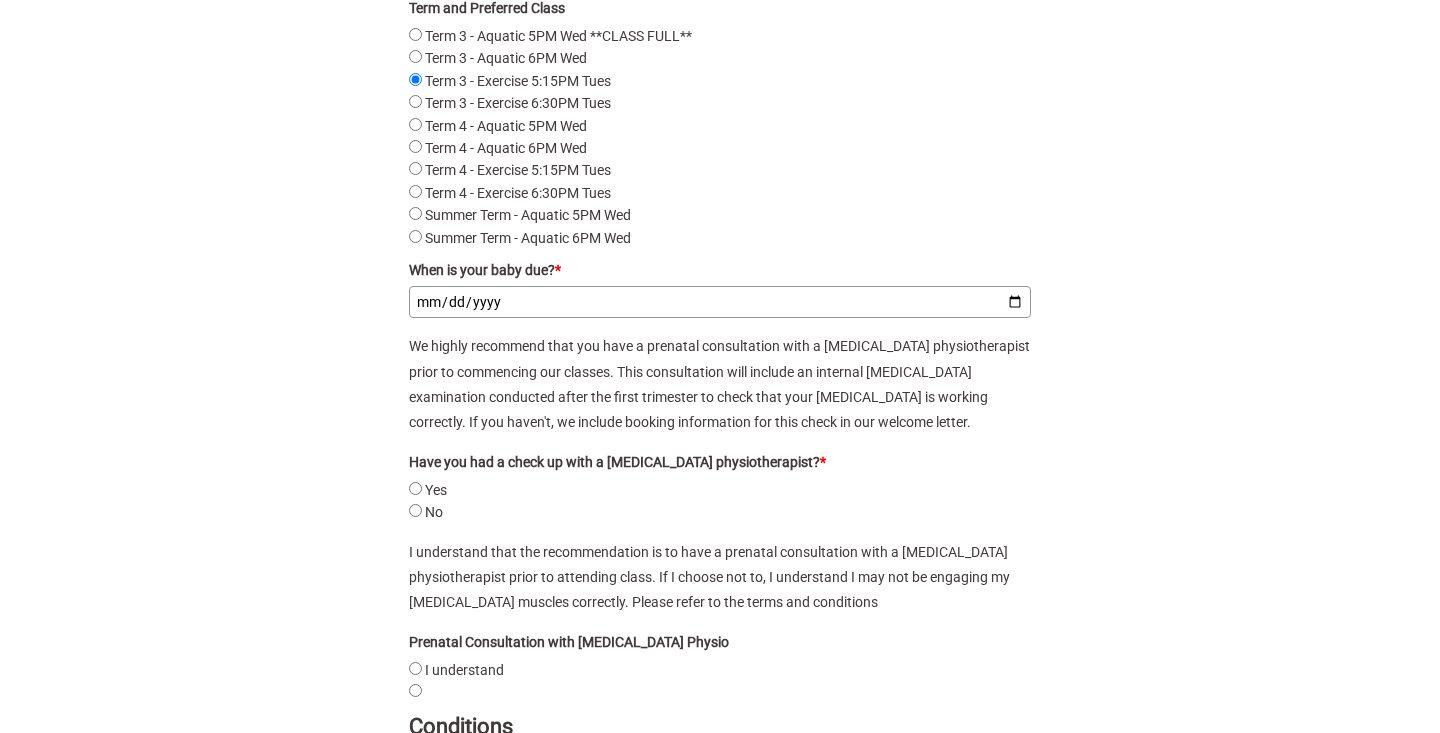 click on "No" 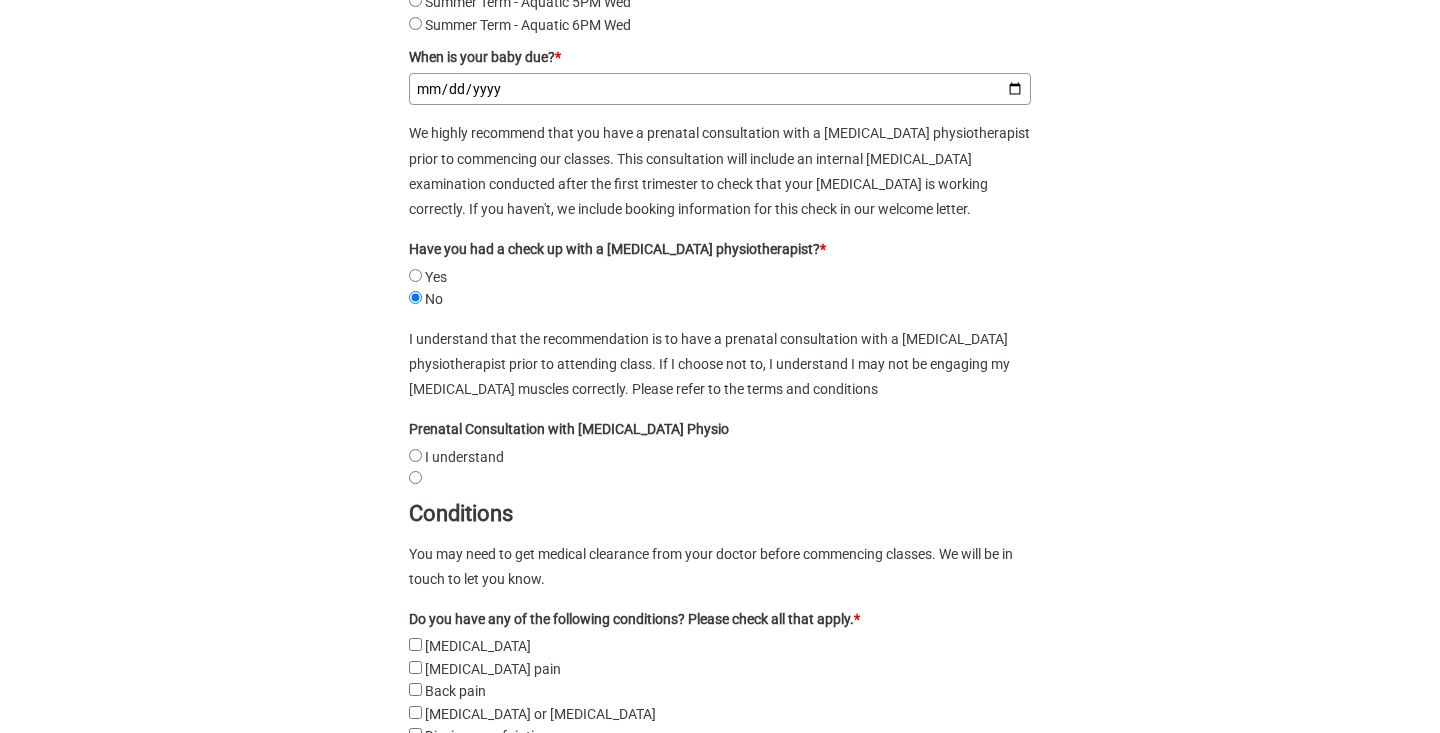 scroll, scrollTop: 3092, scrollLeft: 0, axis: vertical 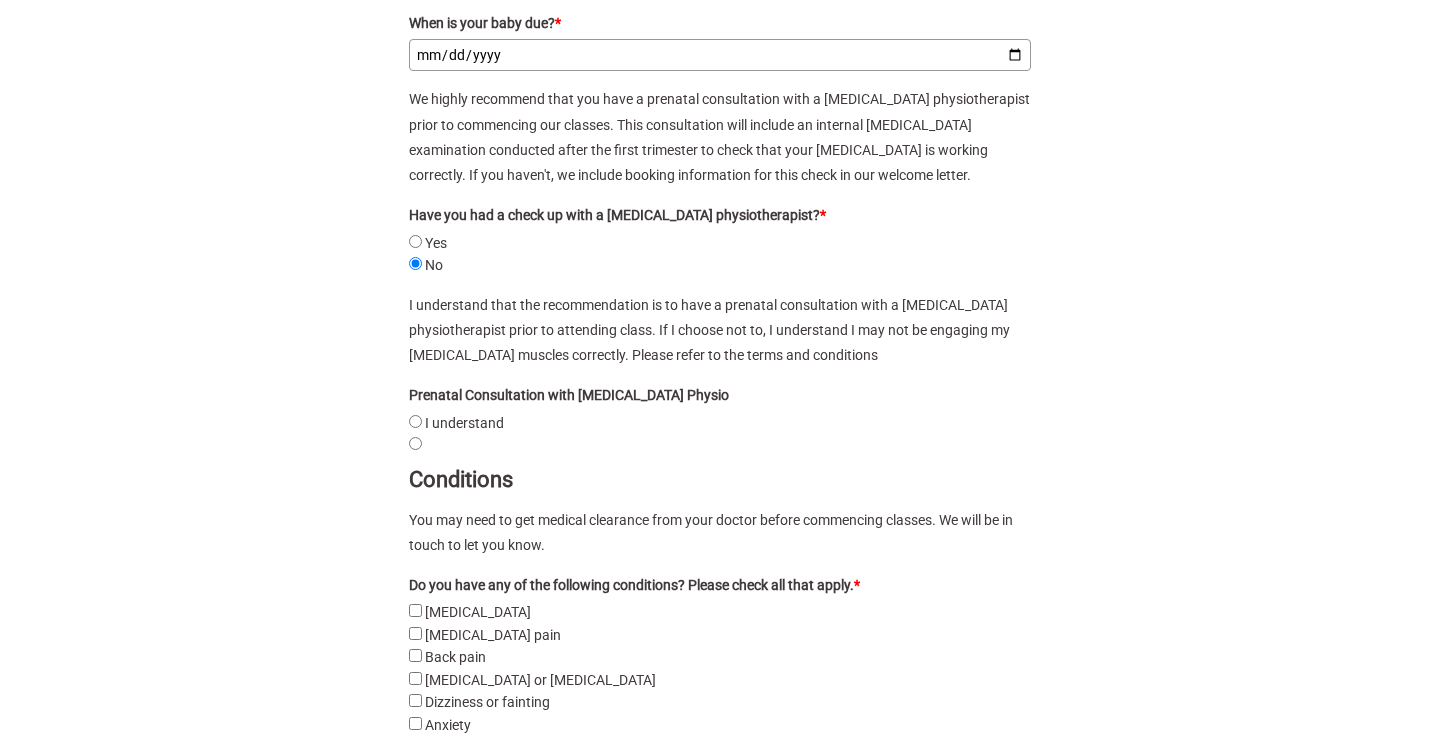 click on "I understand" 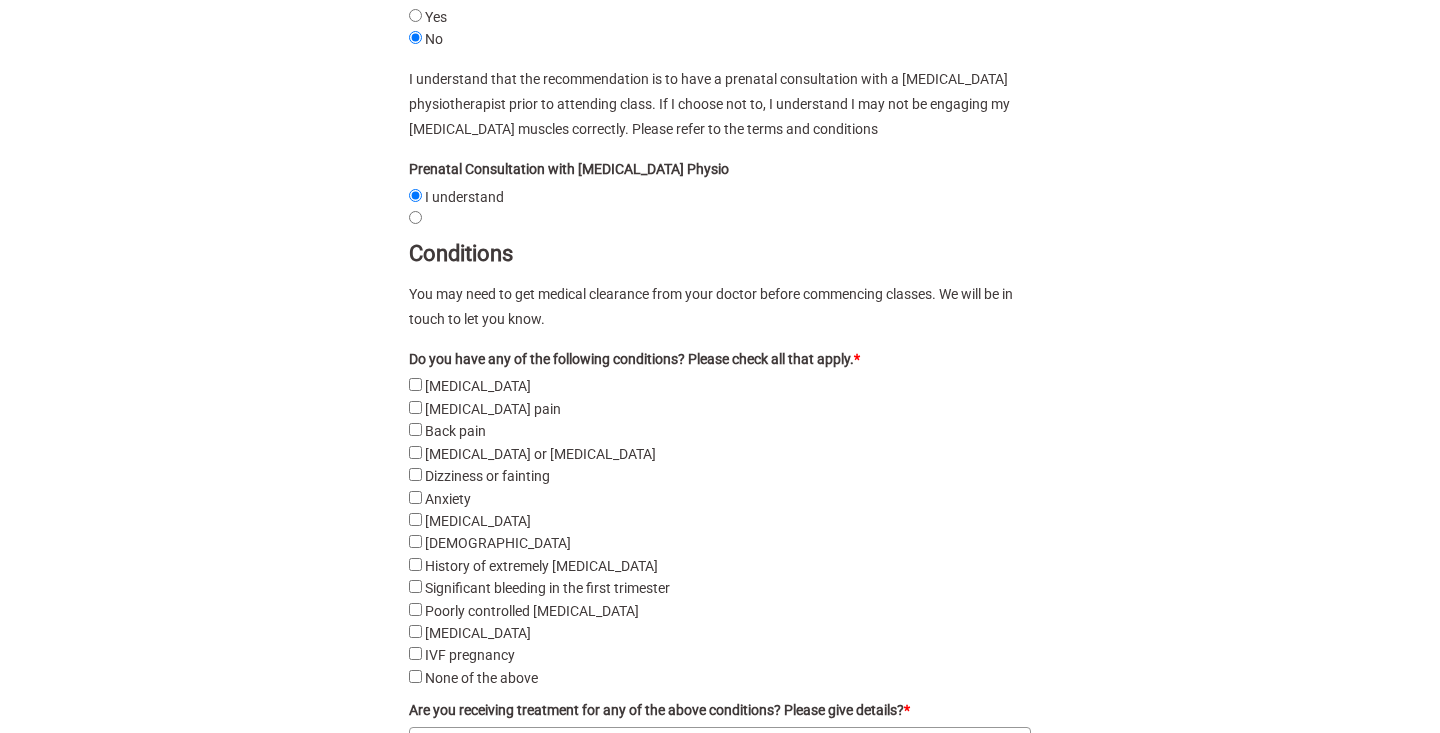 scroll, scrollTop: 3328, scrollLeft: 0, axis: vertical 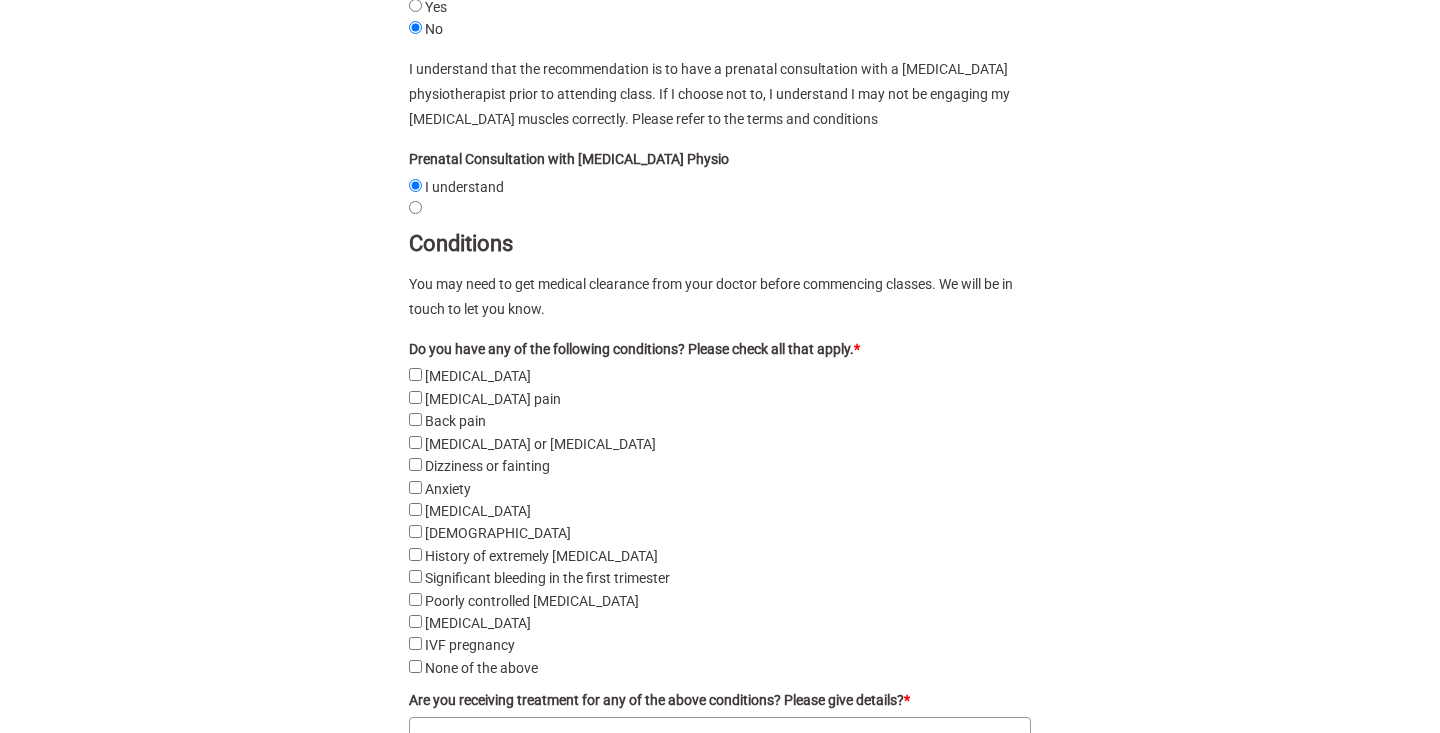 click on "[MEDICAL_DATA] or [MEDICAL_DATA]" 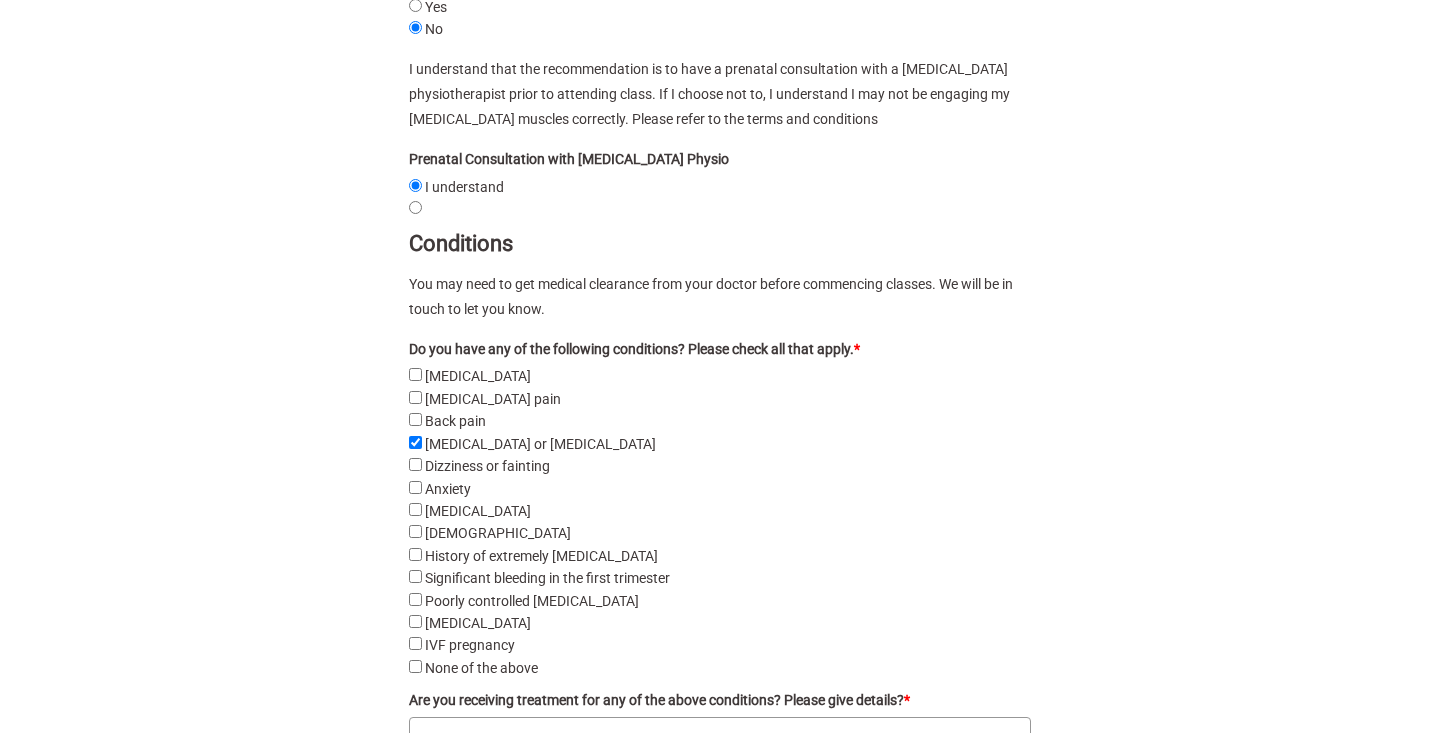 scroll, scrollTop: 3433, scrollLeft: 0, axis: vertical 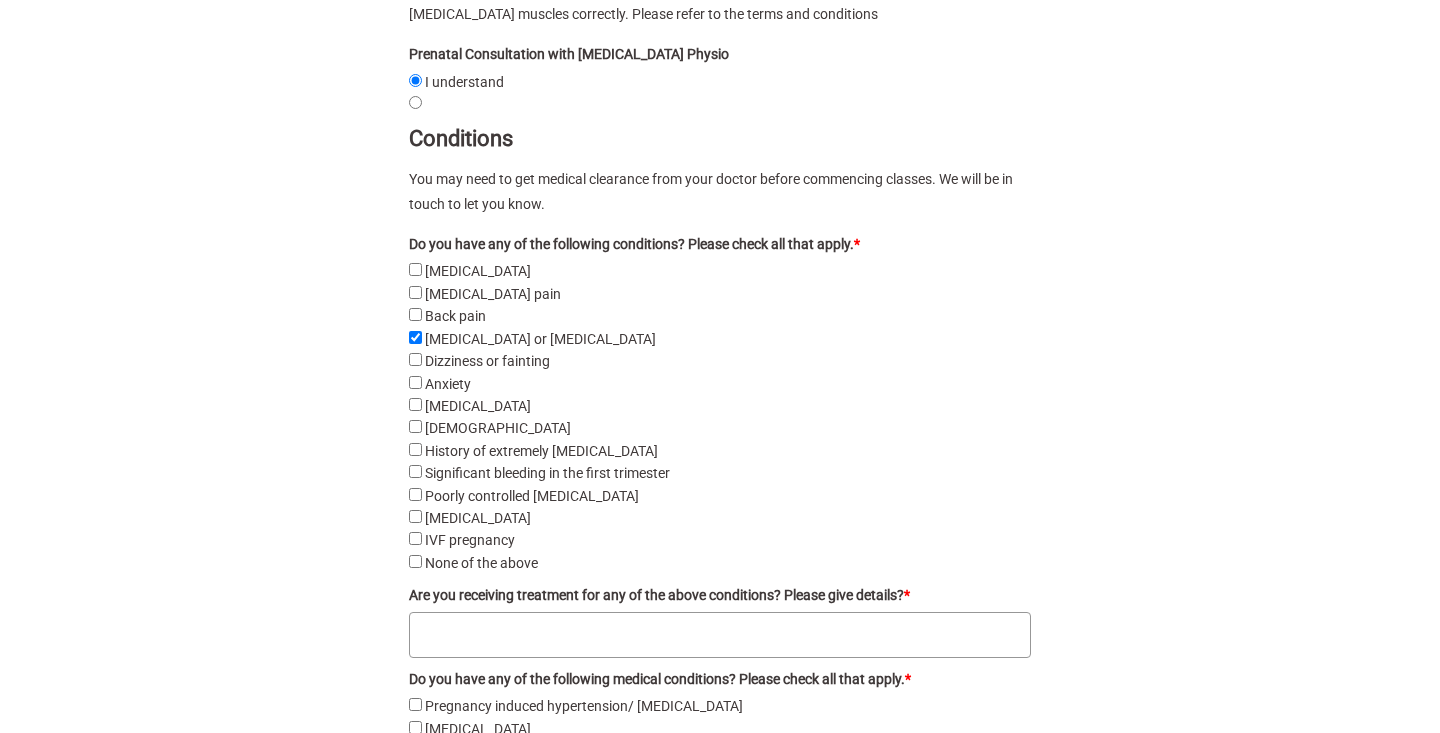 click on "[DEMOGRAPHIC_DATA]" 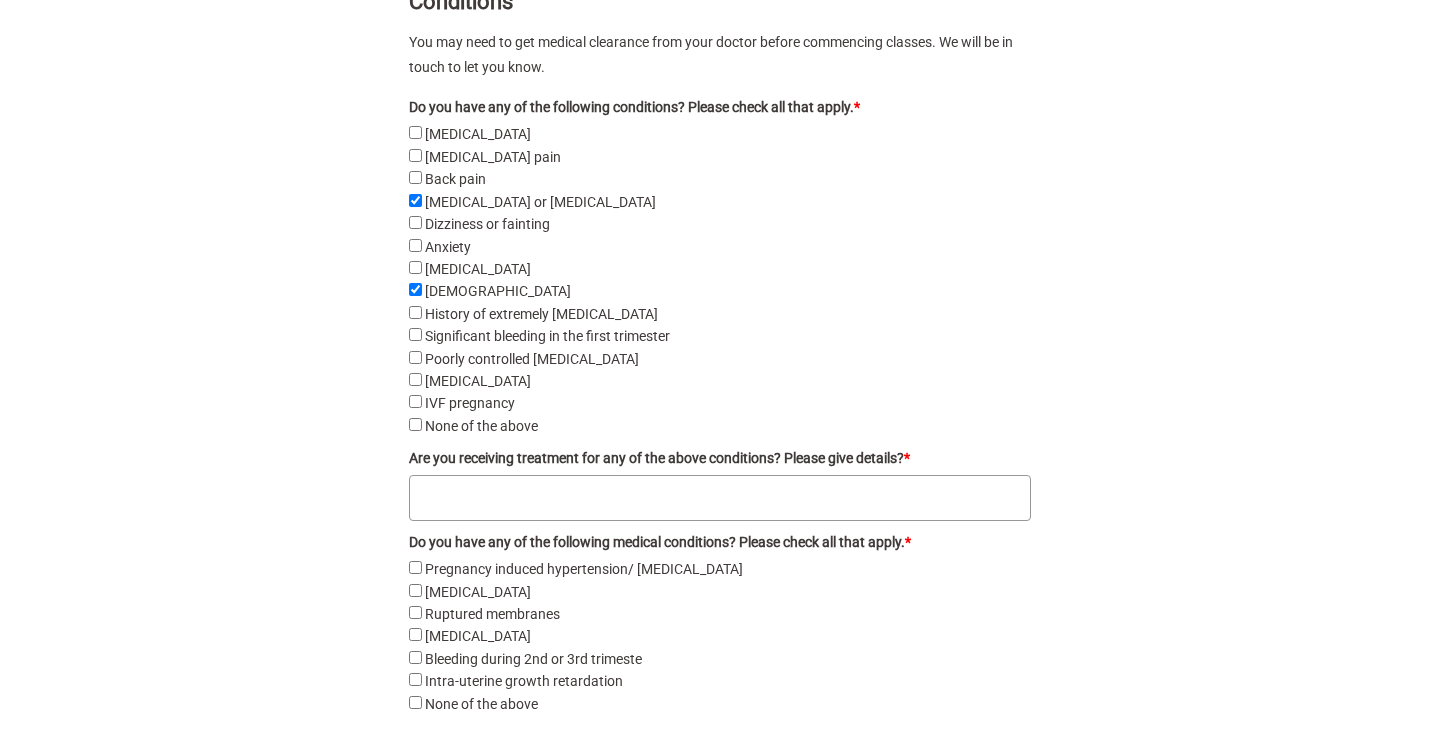 scroll, scrollTop: 3572, scrollLeft: 0, axis: vertical 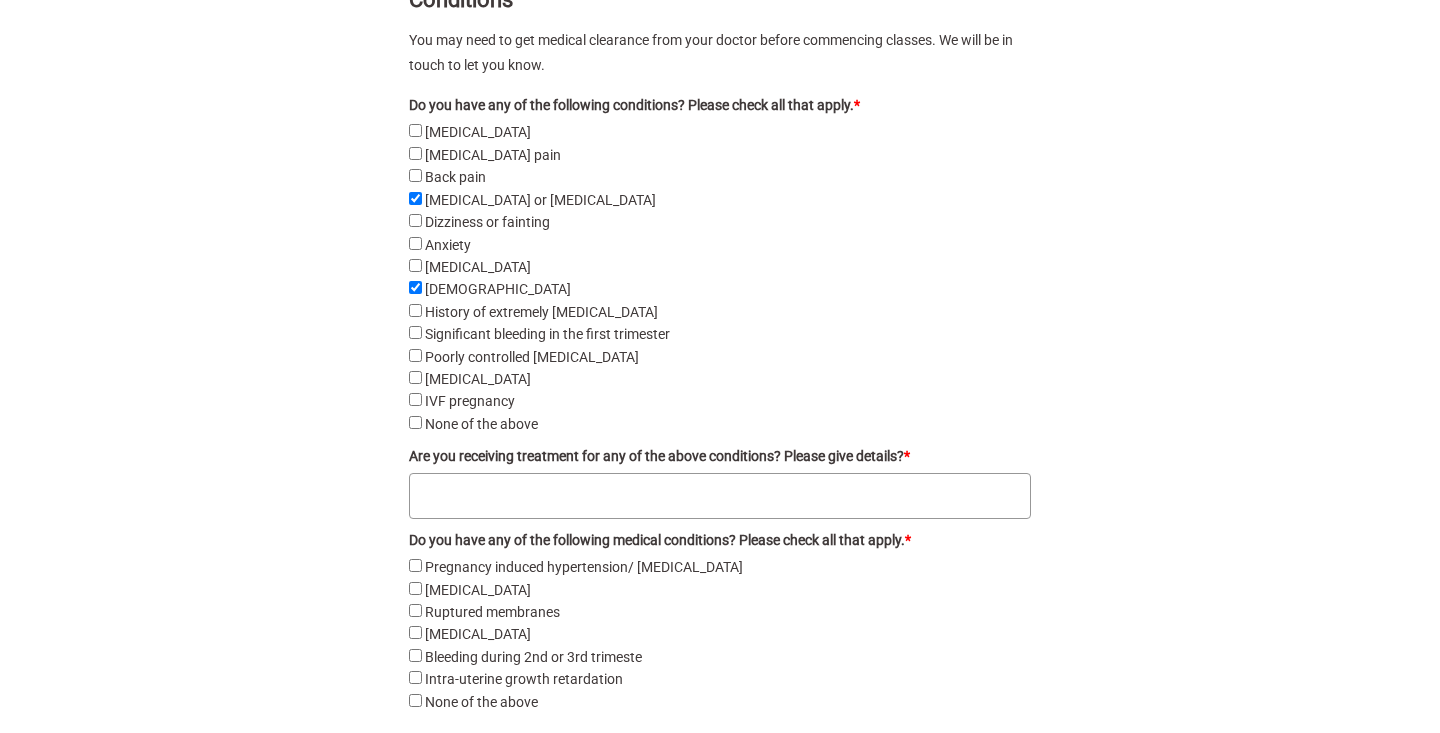 click on "Are you receiving treatment for any of the above conditions? Please give details? *" 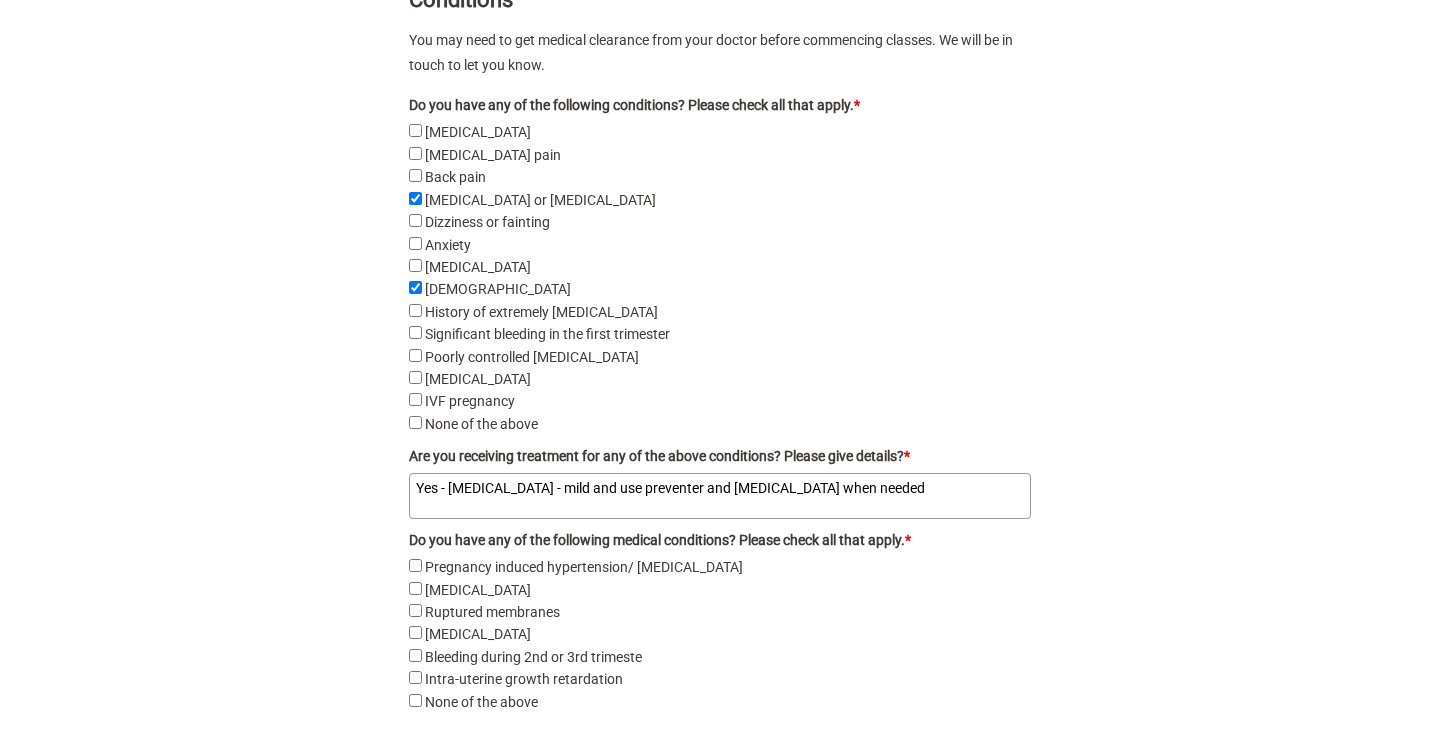 click on "Yes - [MEDICAL_DATA] - mild and use preventer and [MEDICAL_DATA] when needed" 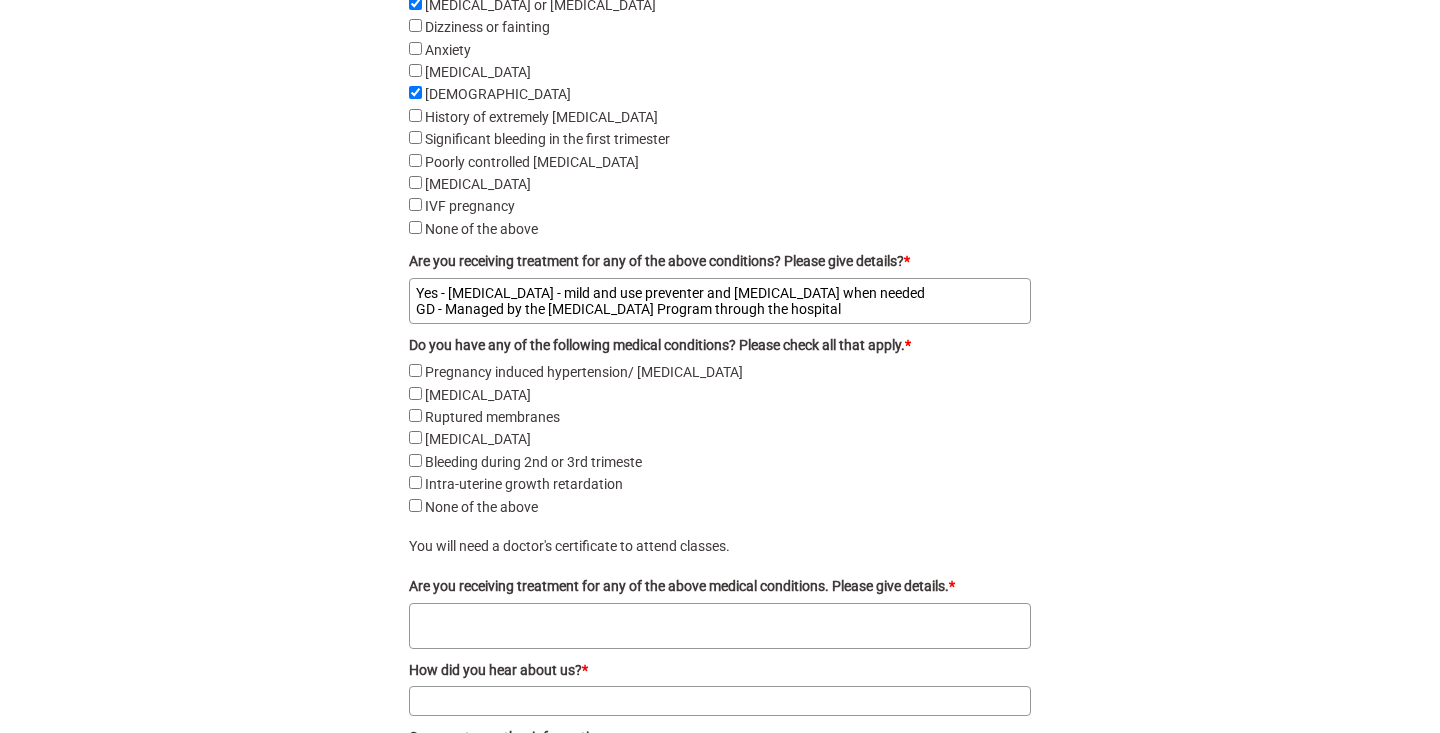 scroll, scrollTop: 3768, scrollLeft: 0, axis: vertical 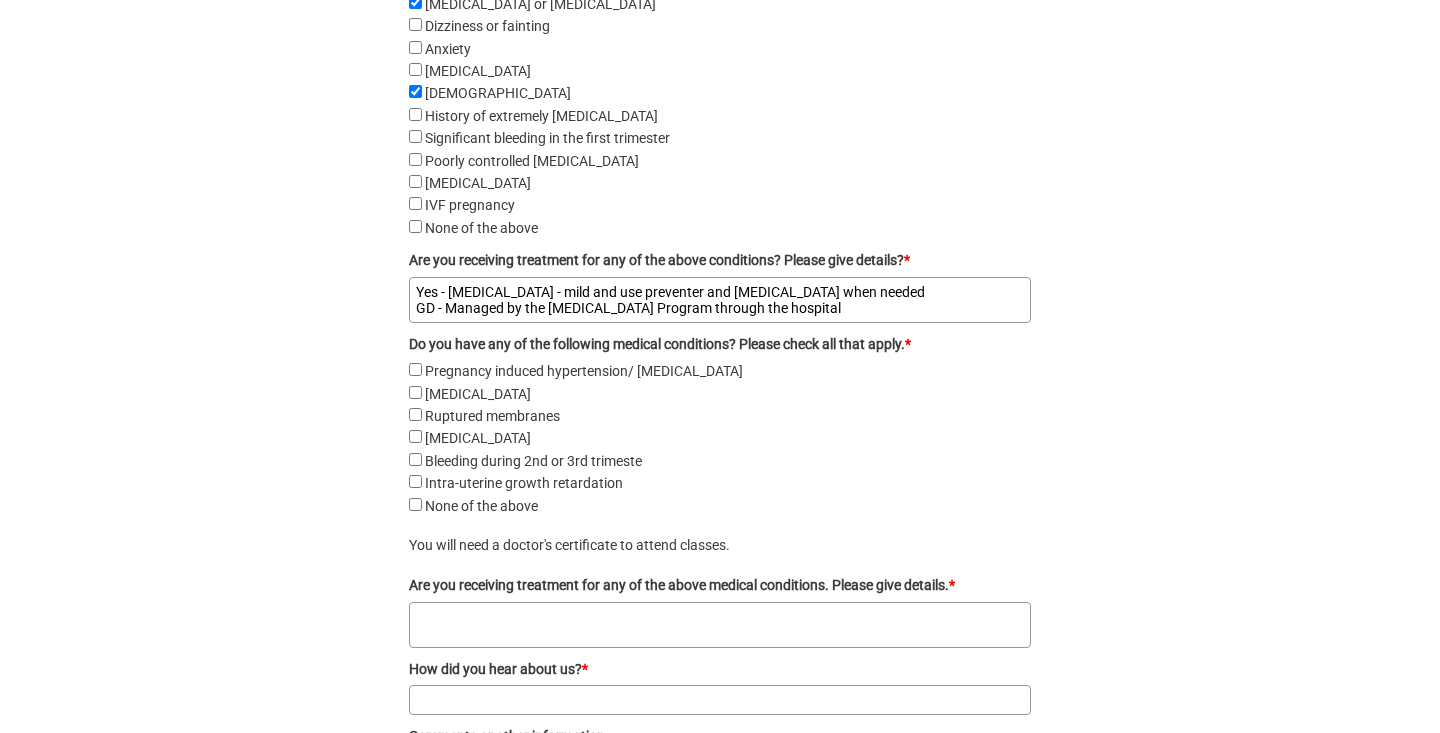 type on "Yes - [MEDICAL_DATA] - mild and use preventer and [MEDICAL_DATA] when needed
GD - Managed by the [MEDICAL_DATA] Program through the hospital" 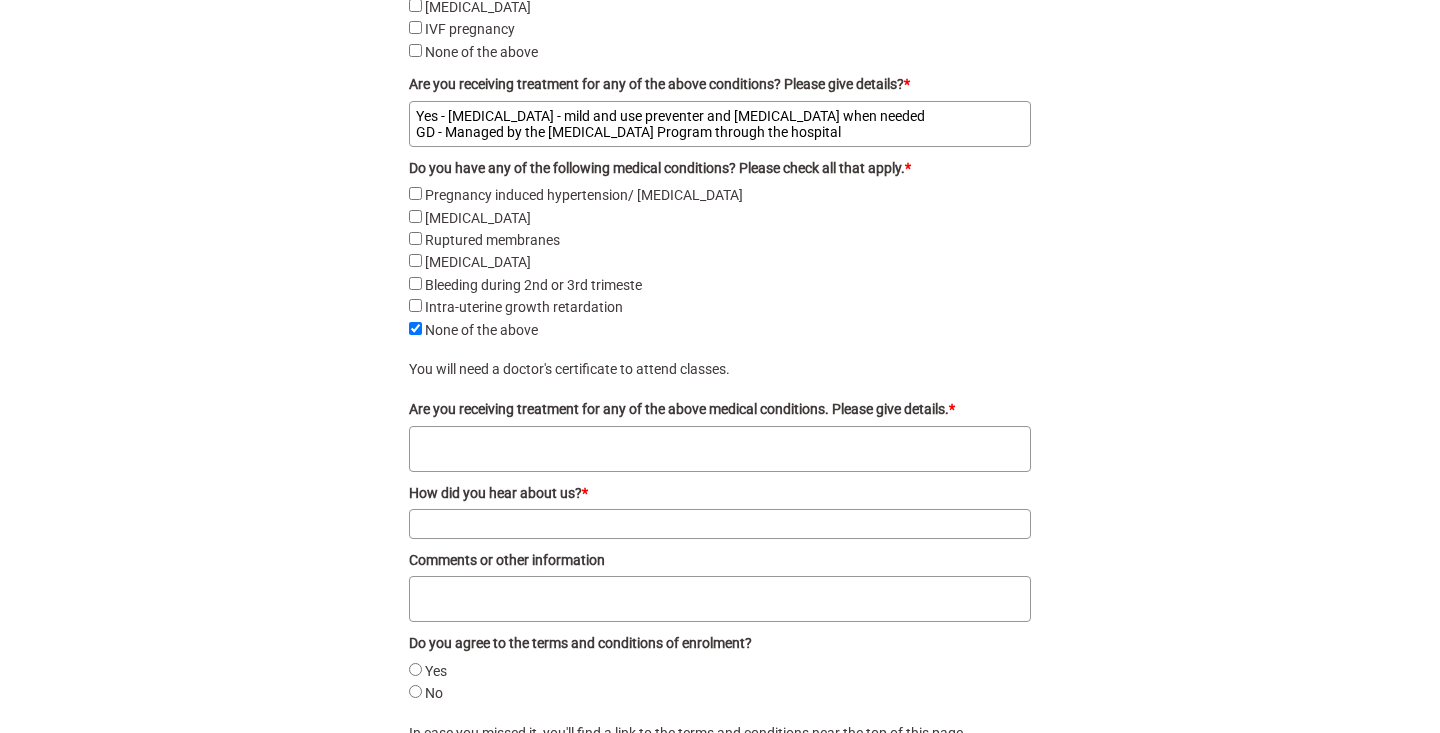 scroll, scrollTop: 3942, scrollLeft: 0, axis: vertical 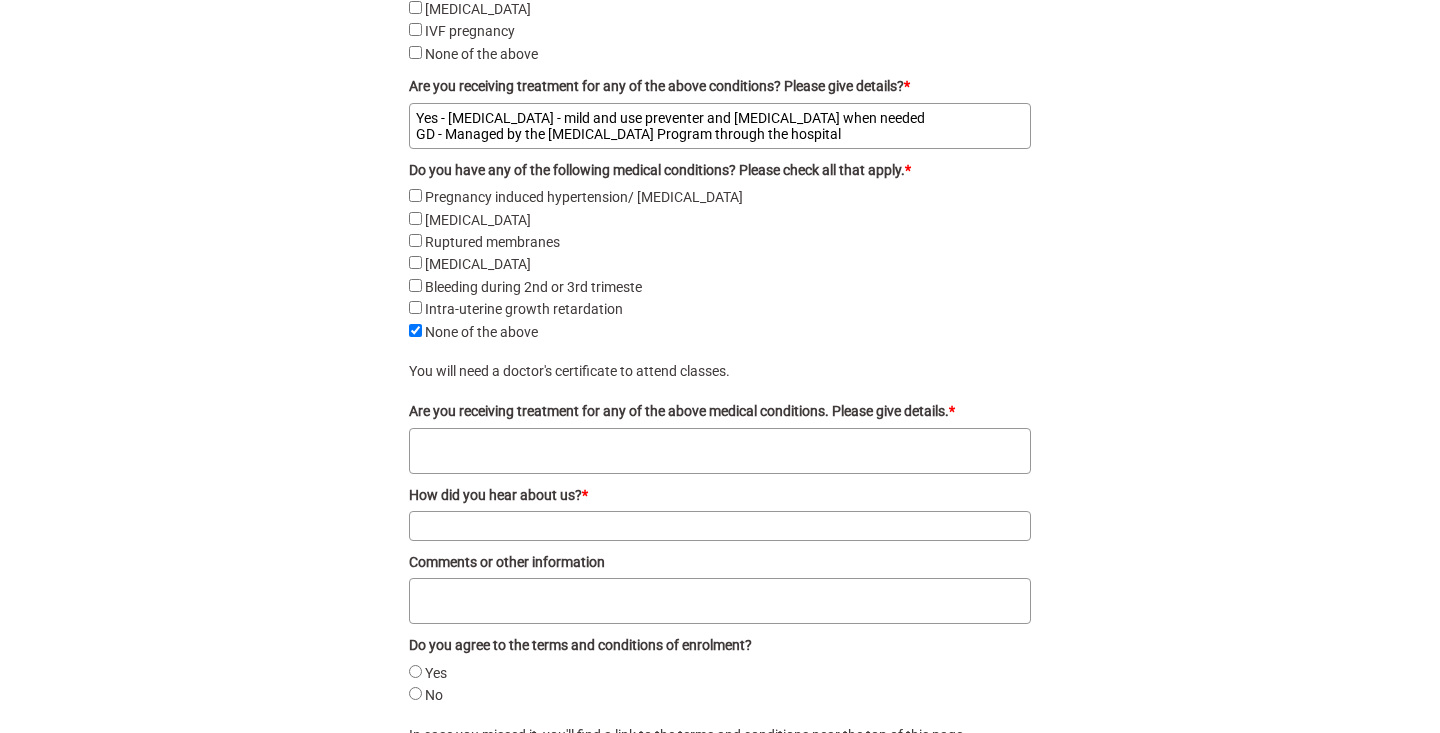 click on "Are you receiving treatment for any of the above medical conditions. Please give details. *" 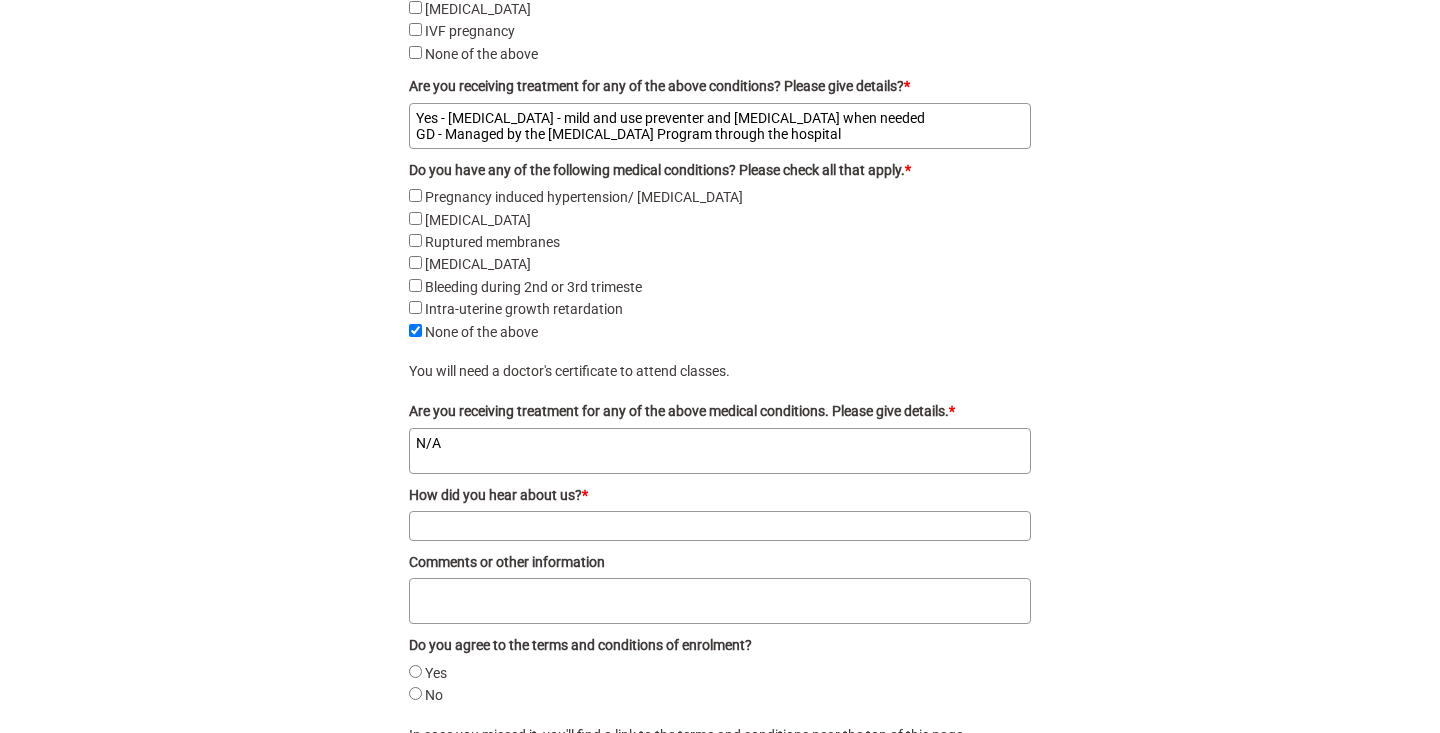 type on "N/A" 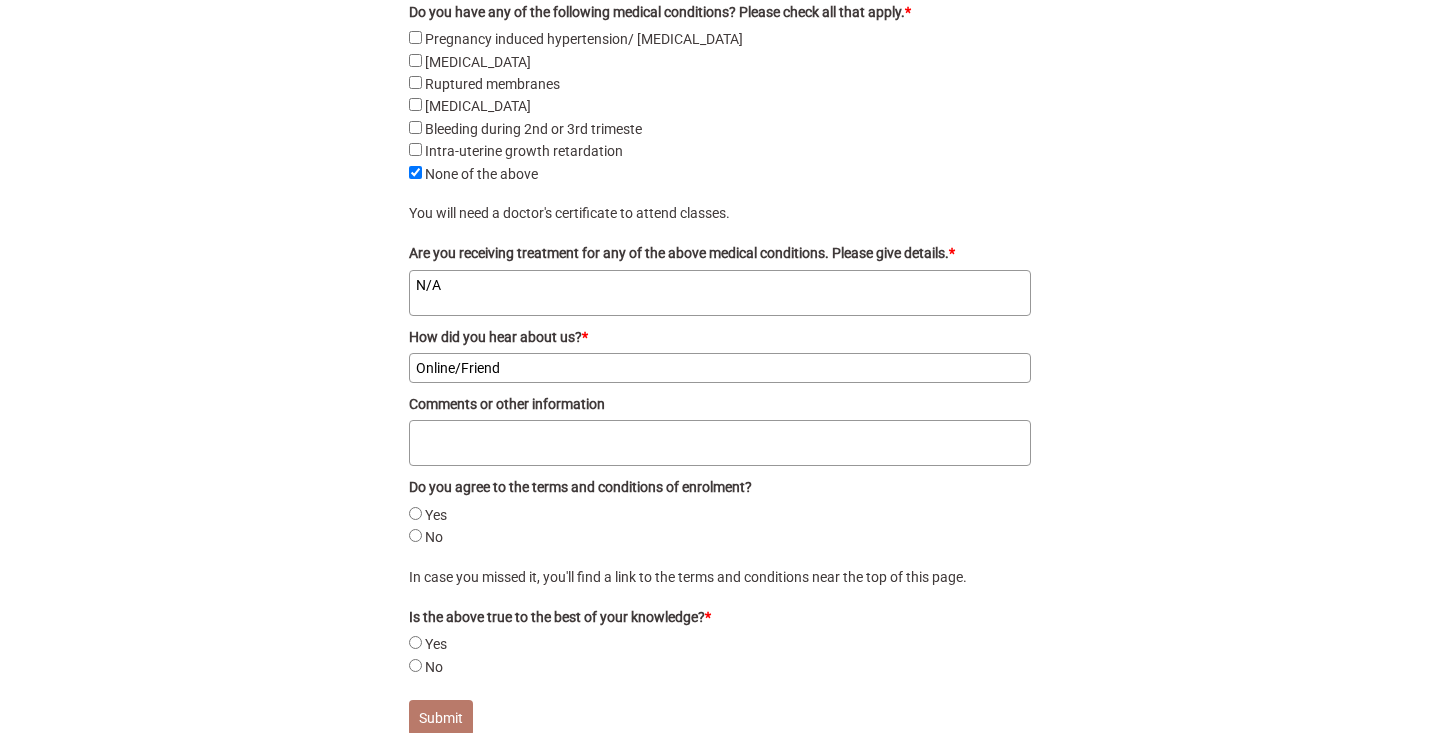 scroll, scrollTop: 4114, scrollLeft: 0, axis: vertical 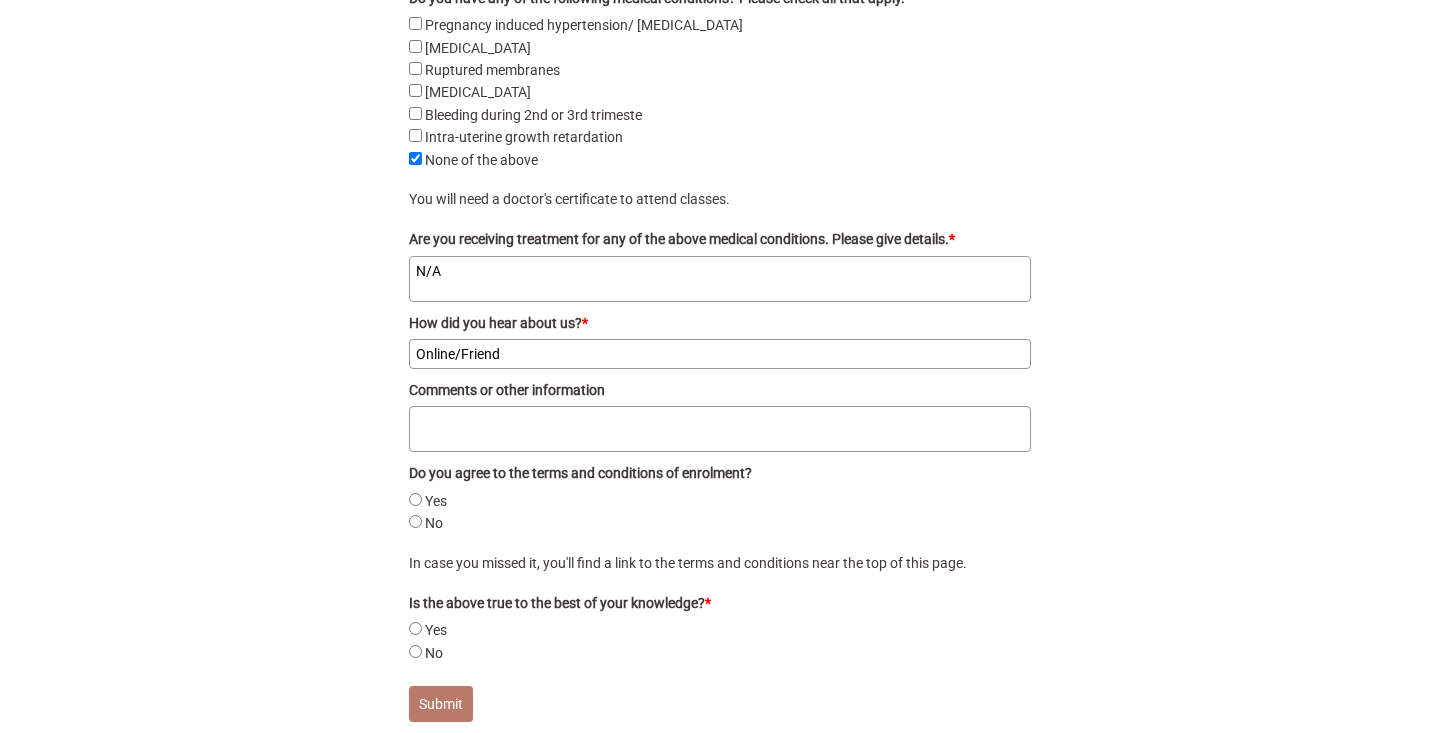 type on "Online/Friend" 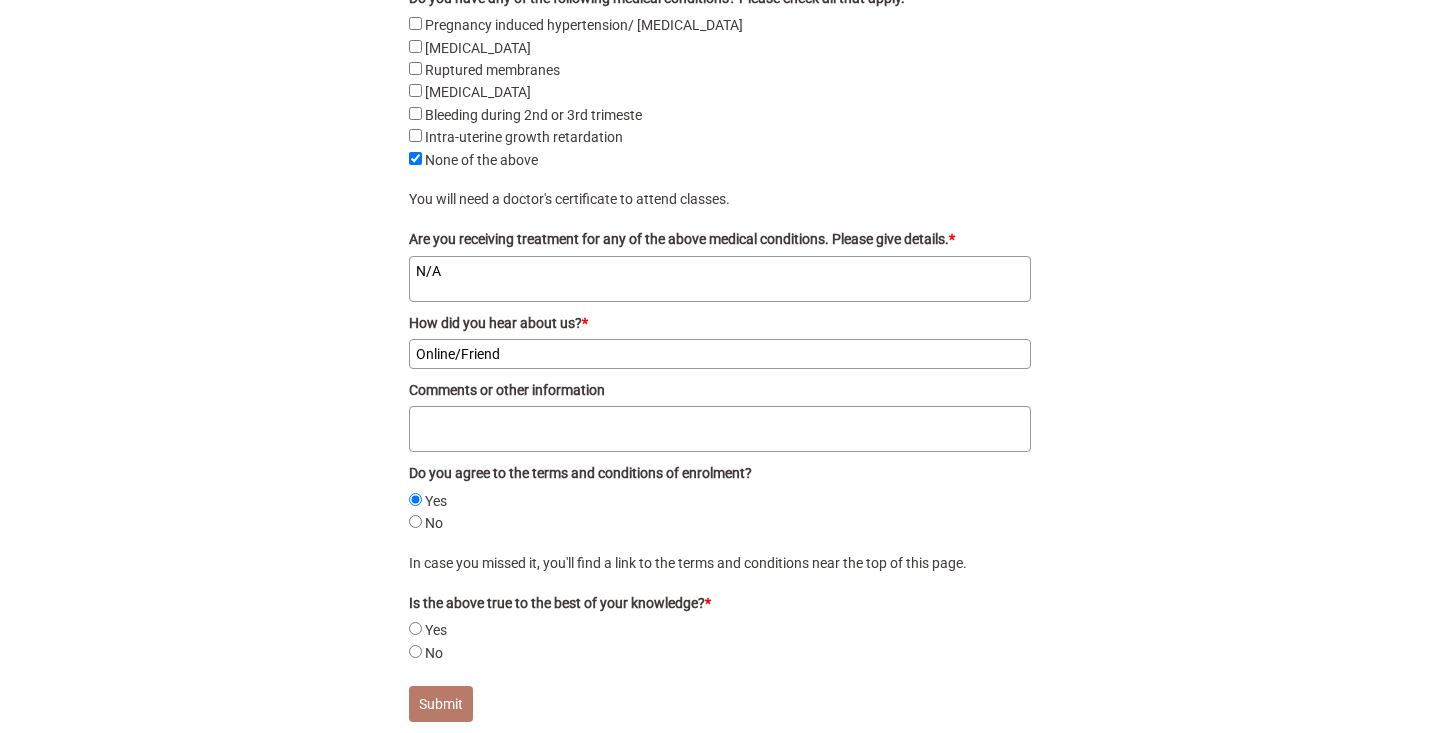 scroll, scrollTop: 4270, scrollLeft: 0, axis: vertical 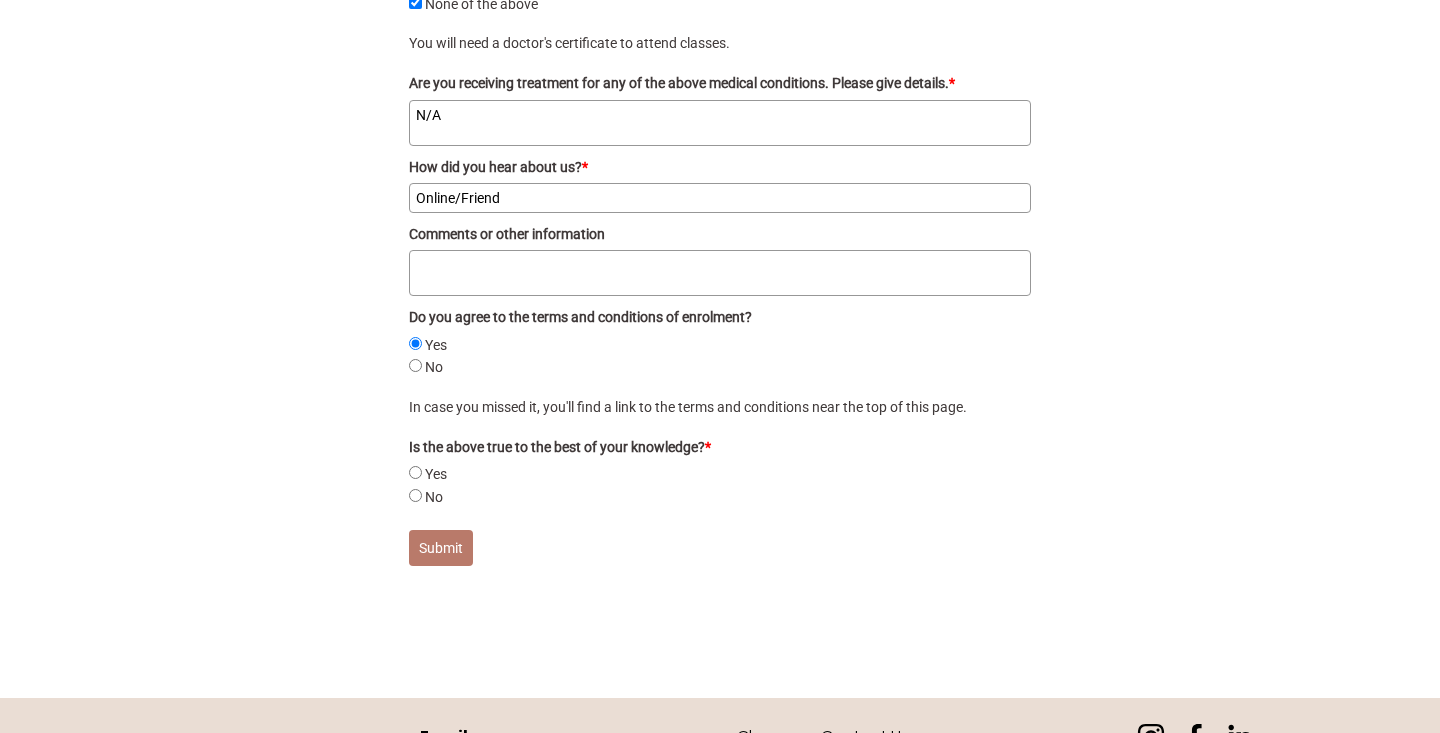 click on "Yes" 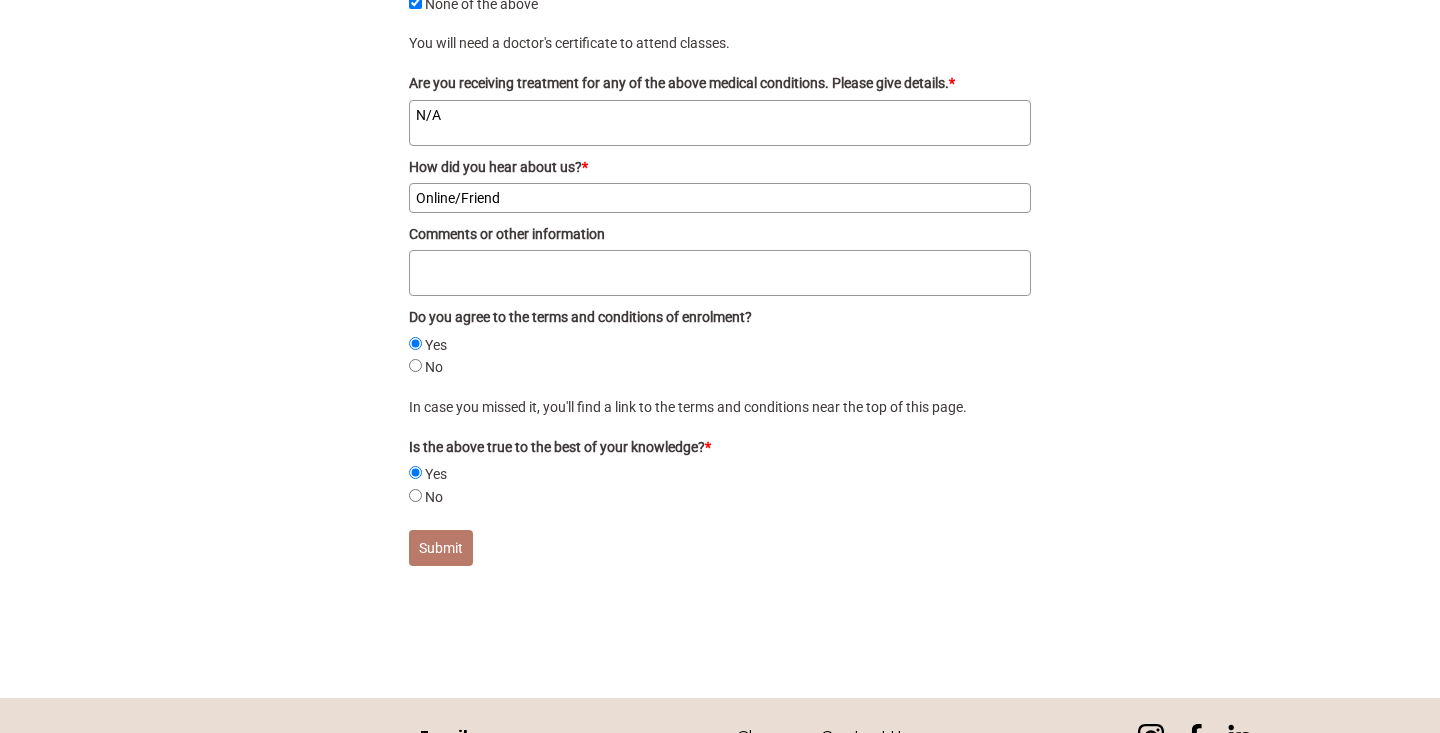click on "Submit" 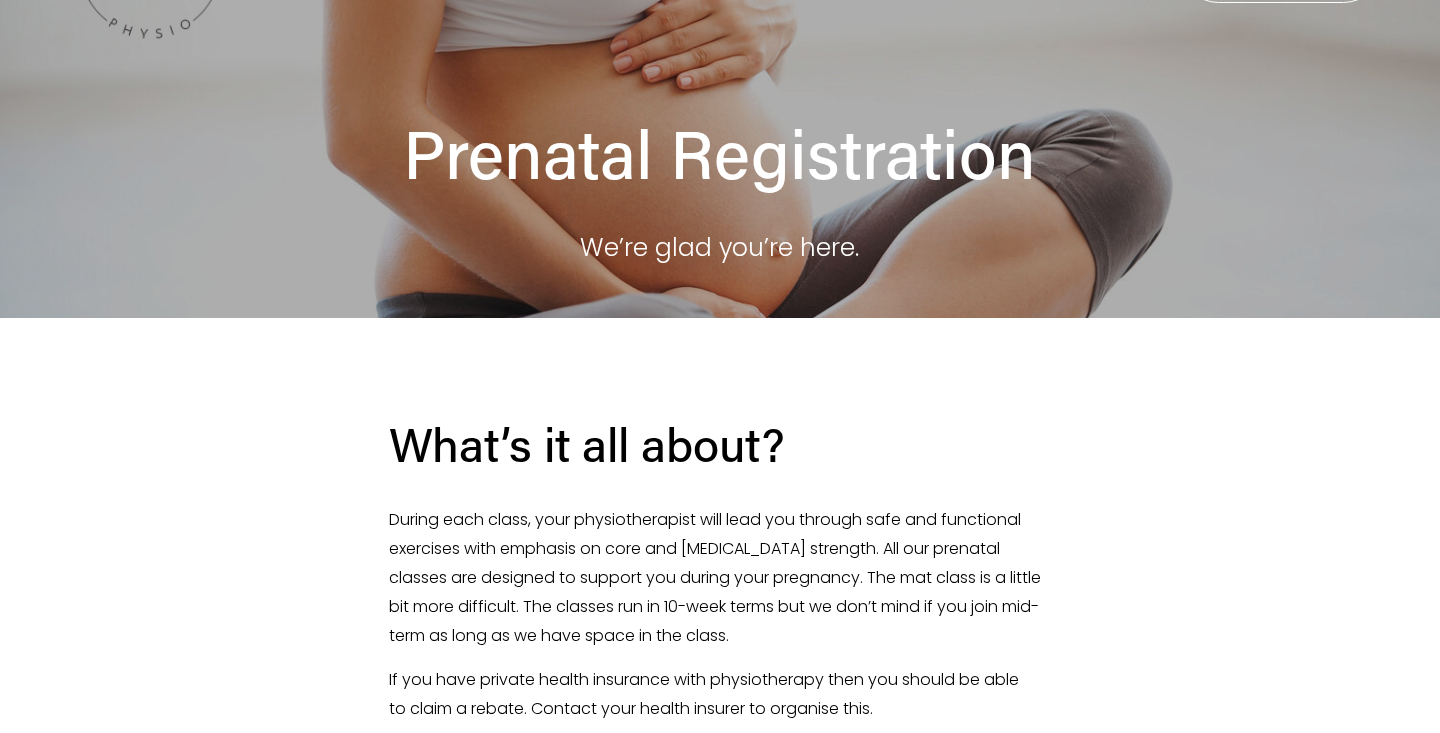 scroll, scrollTop: 0, scrollLeft: 0, axis: both 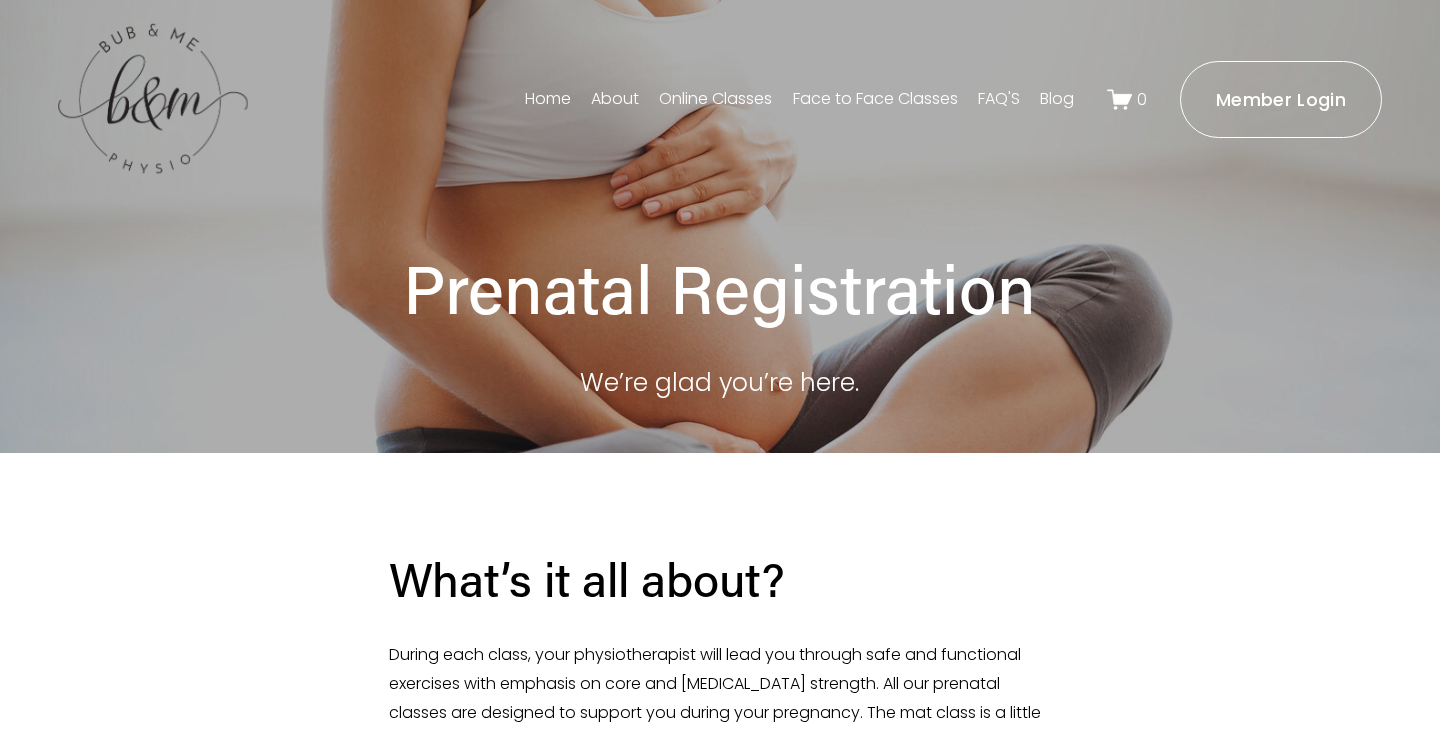 click on "About" at bounding box center (615, 99) 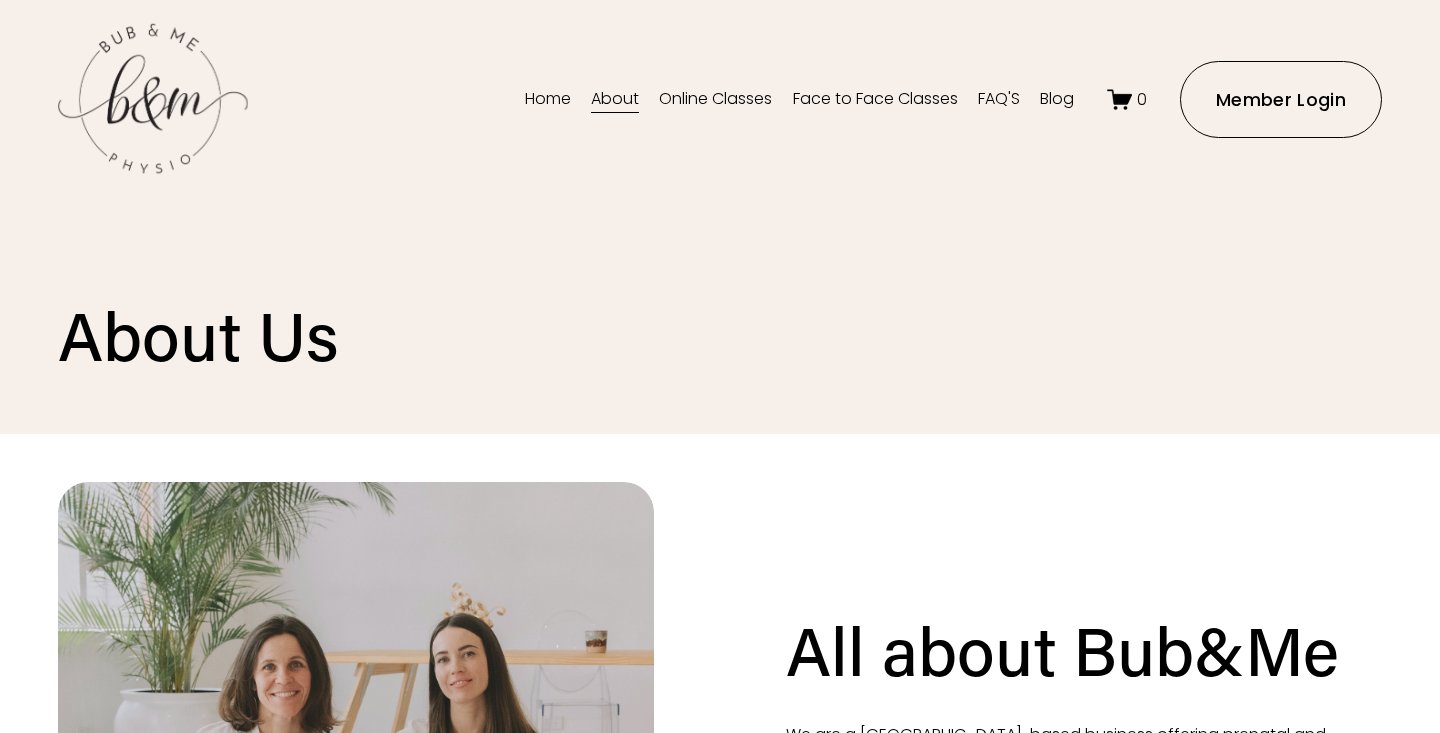 scroll, scrollTop: 0, scrollLeft: 0, axis: both 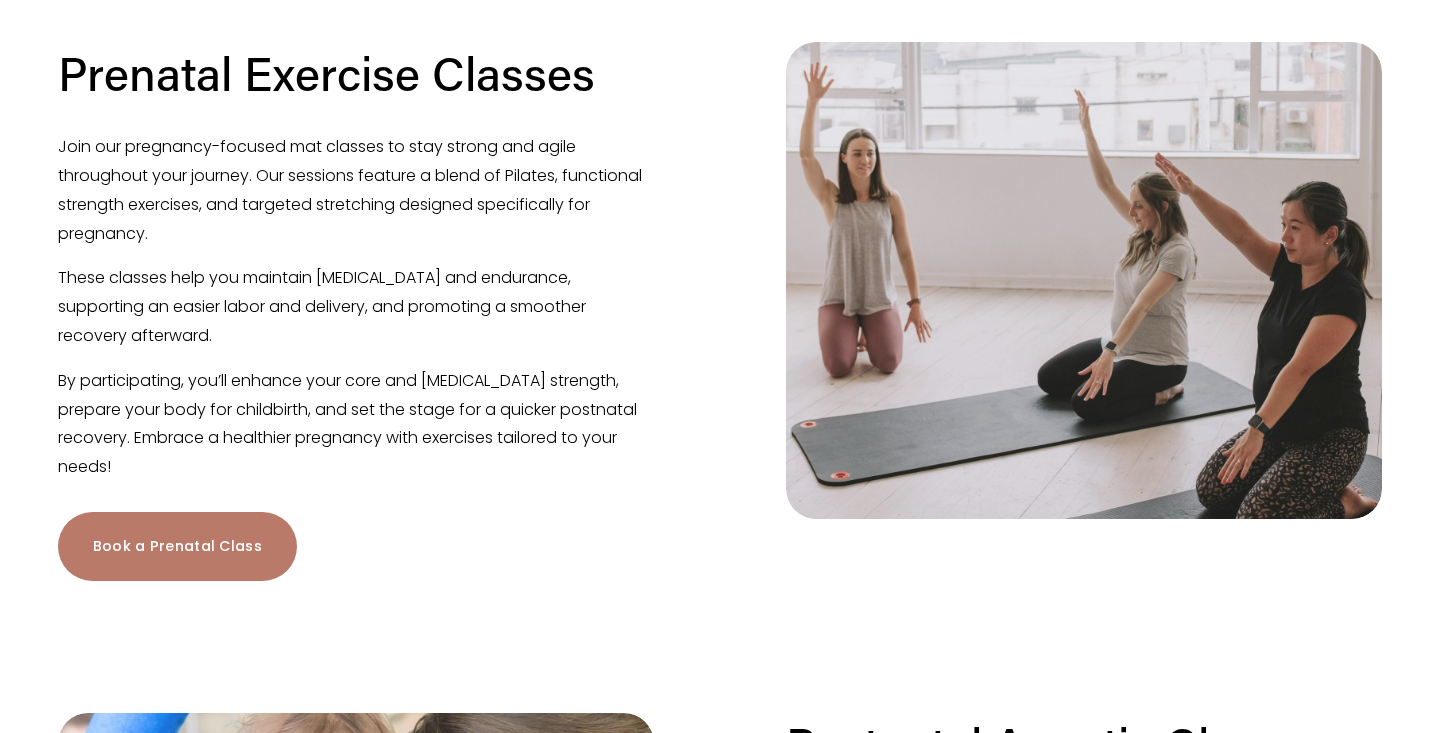 click on "Book a Prenatal Class" at bounding box center [177, 546] 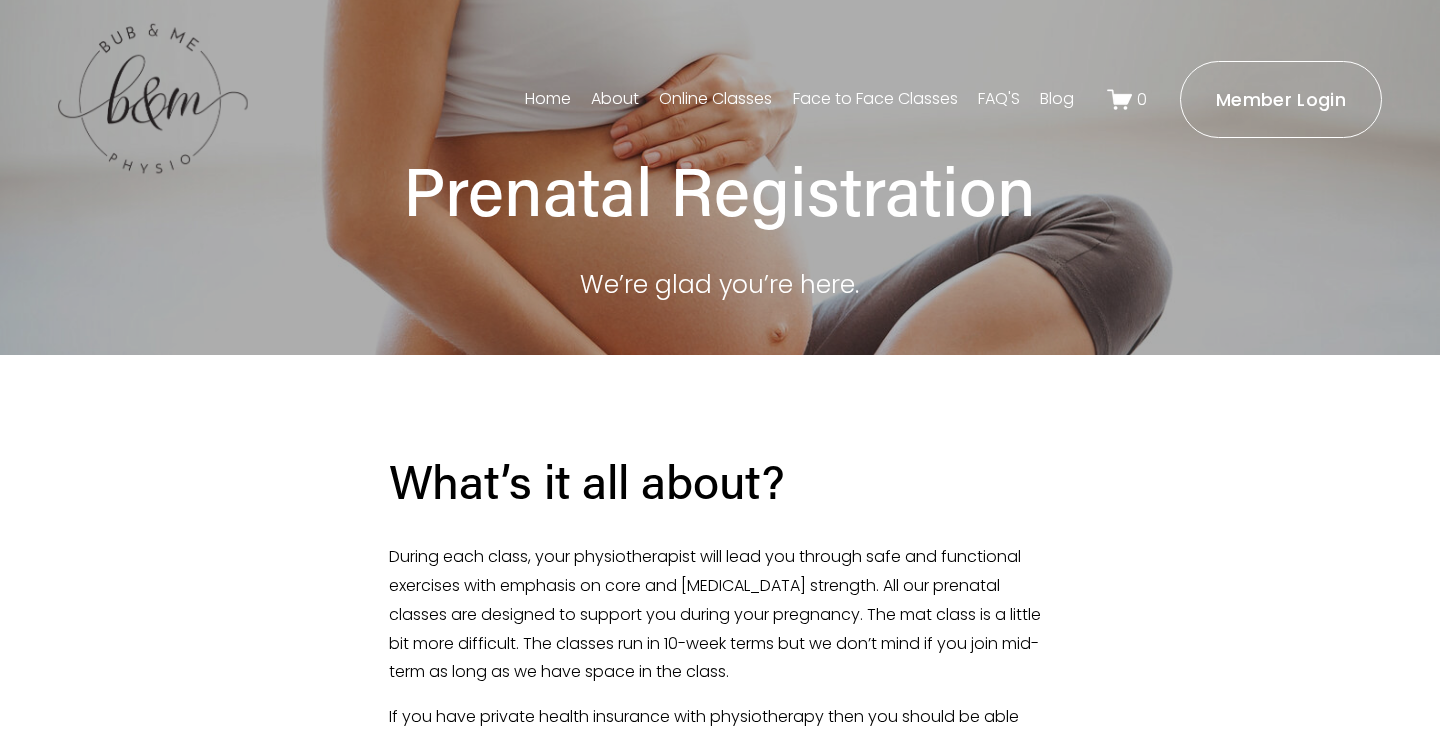 scroll, scrollTop: 0, scrollLeft: 0, axis: both 